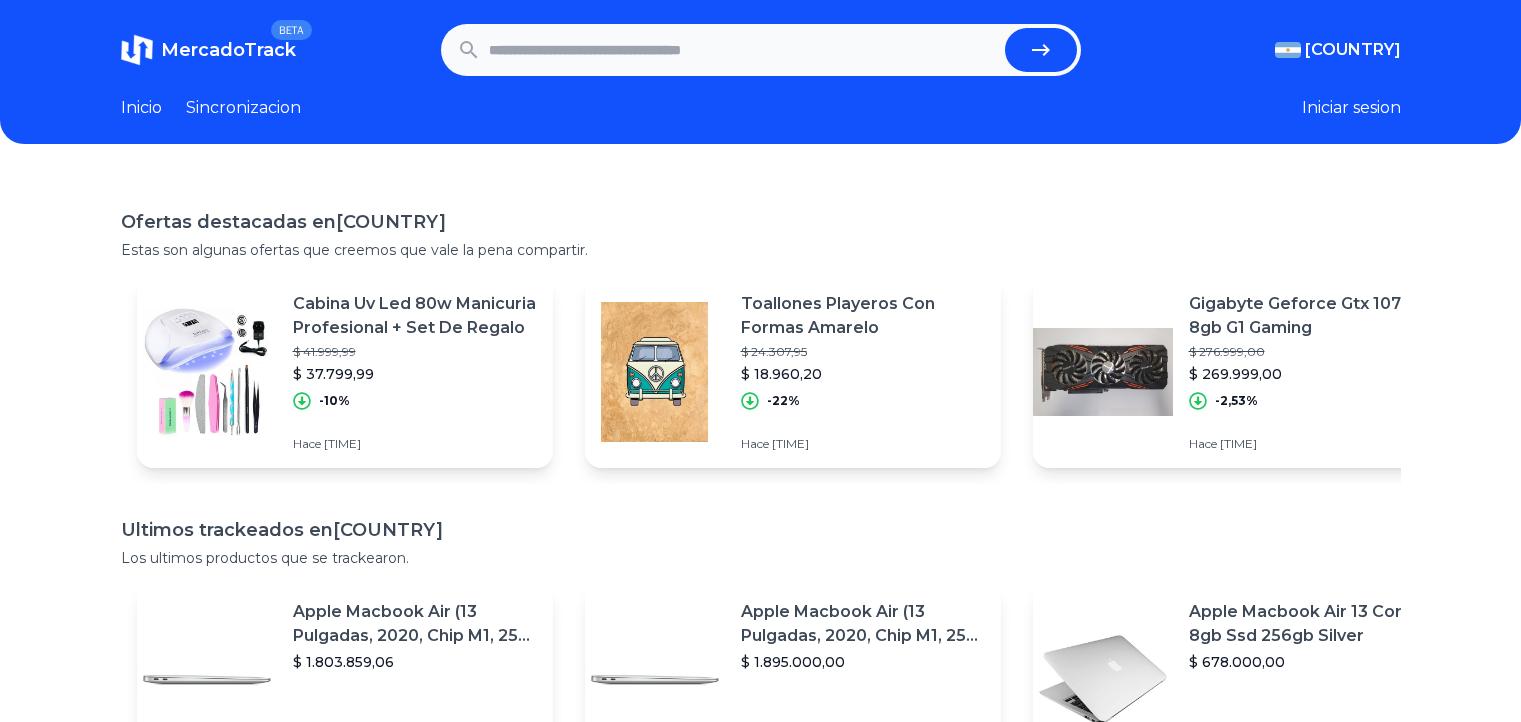 scroll, scrollTop: 0, scrollLeft: 0, axis: both 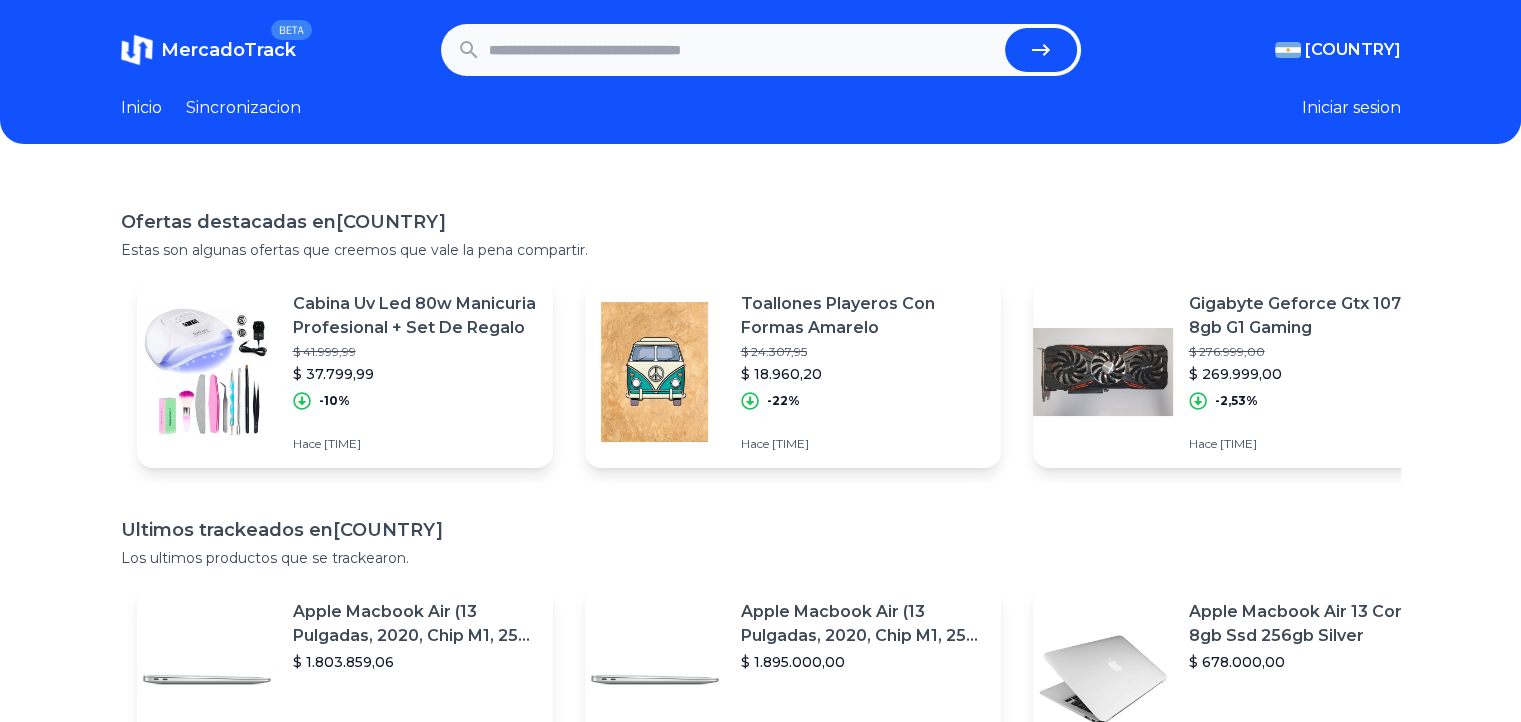 click at bounding box center (743, 50) 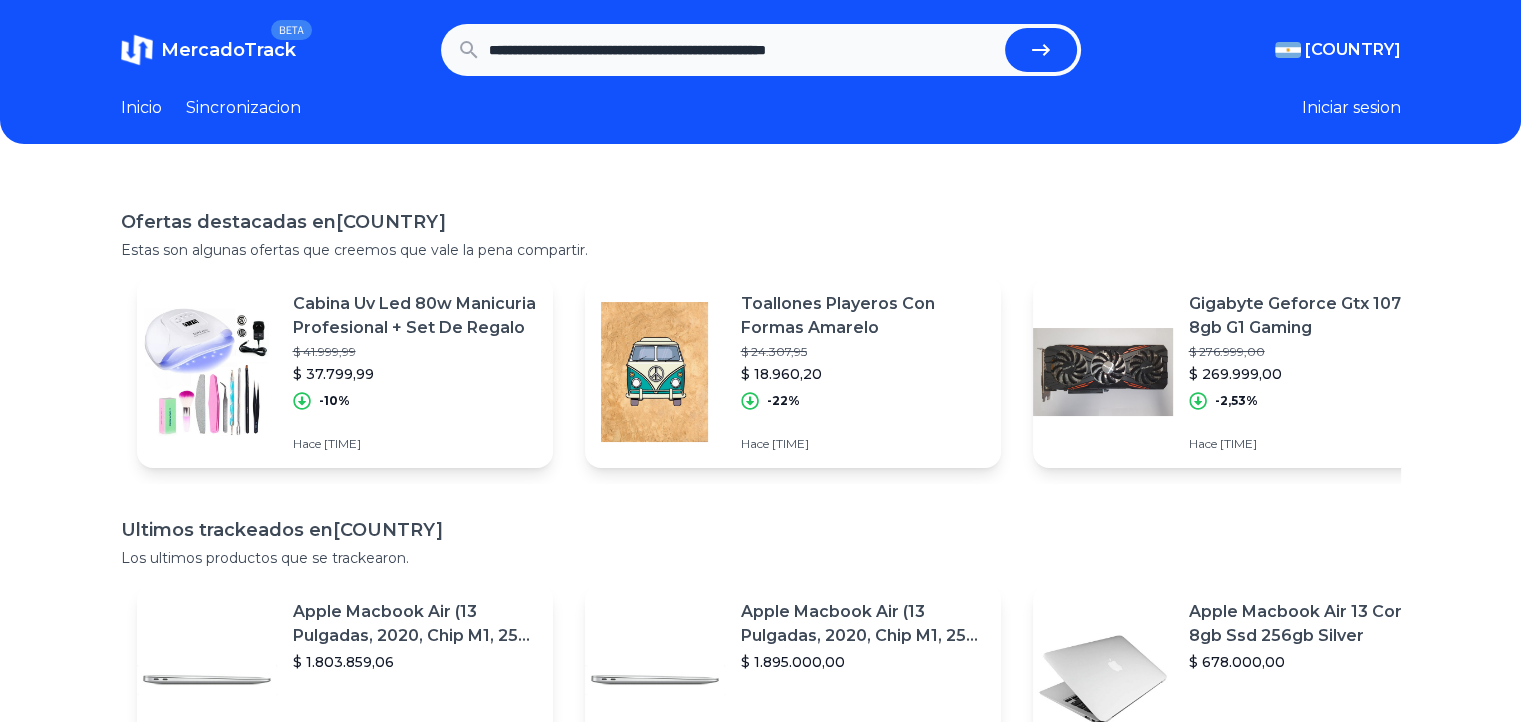 type on "**********" 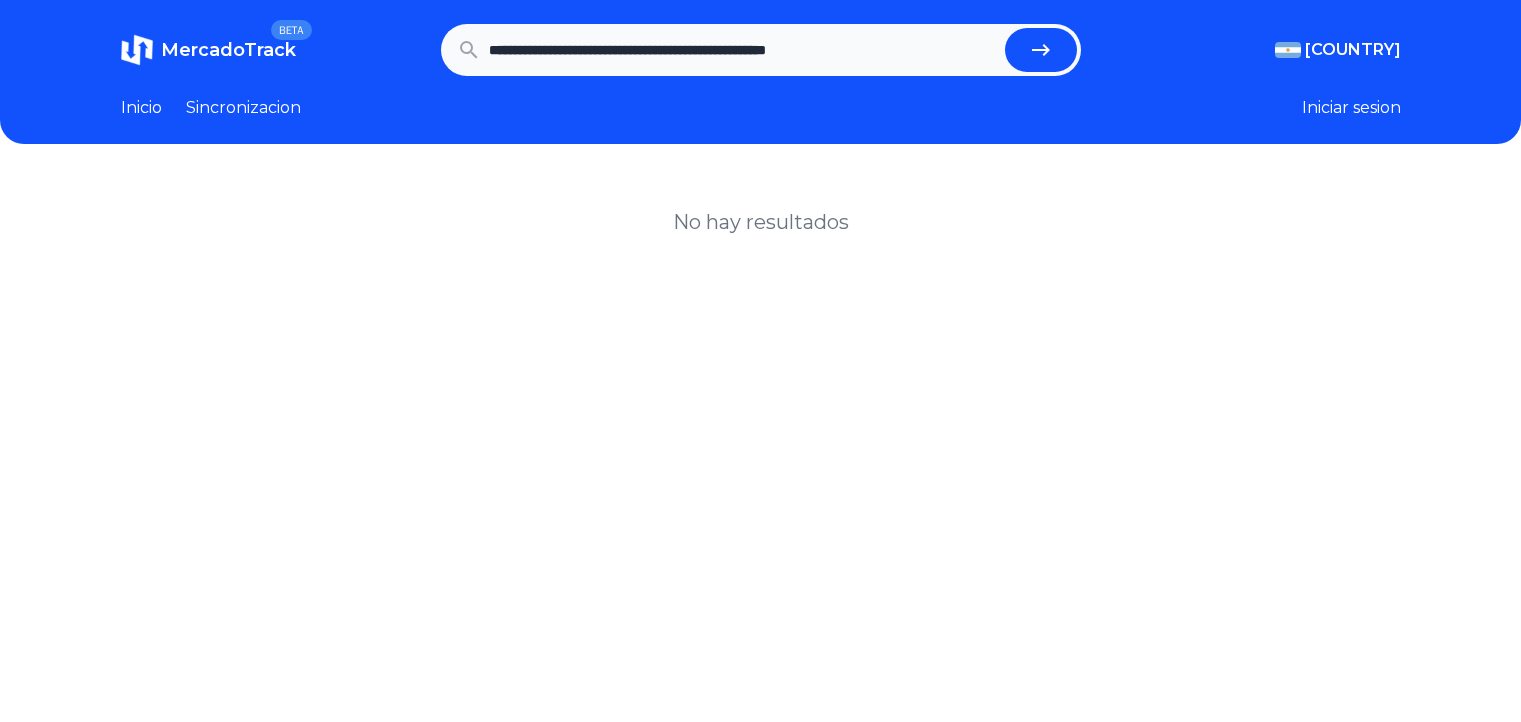 scroll, scrollTop: 0, scrollLeft: 0, axis: both 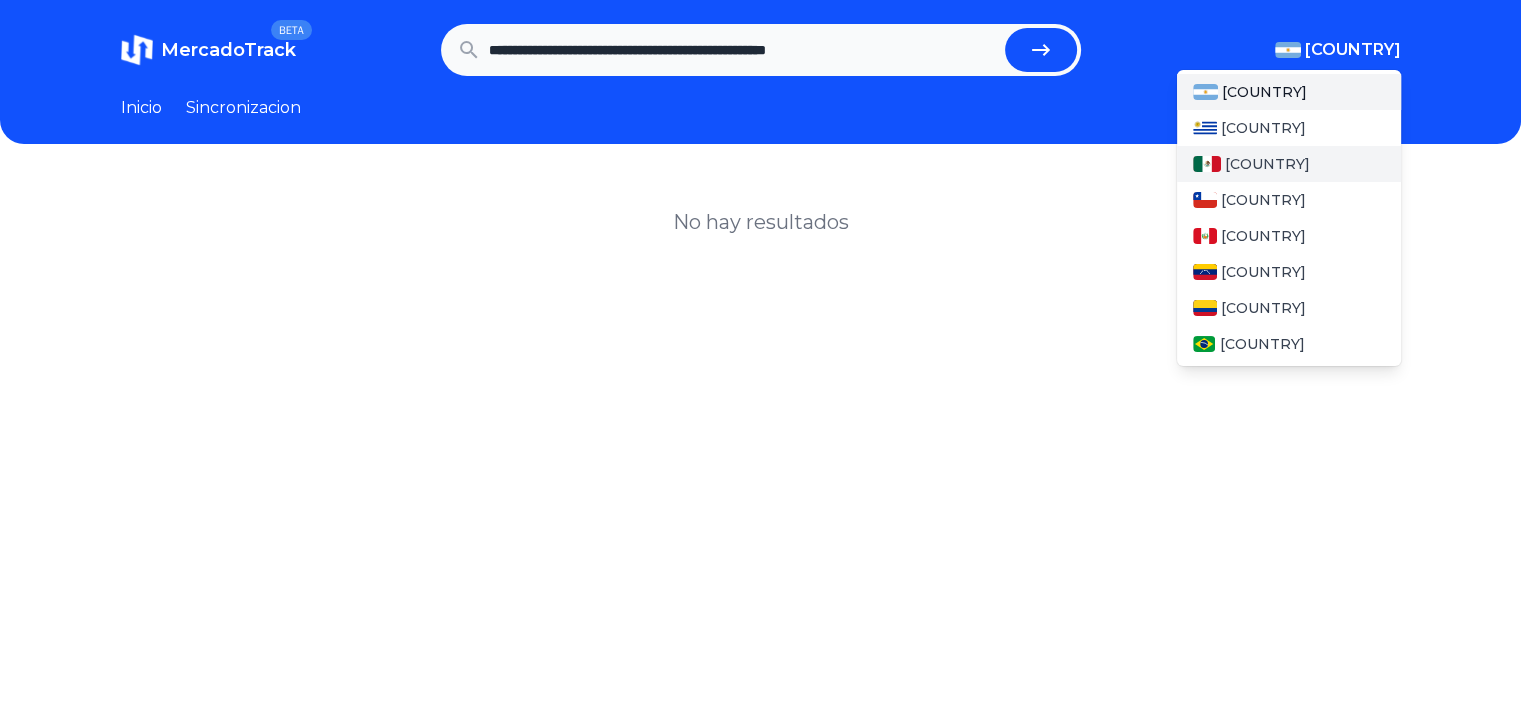 click on "[COUNTRY]" at bounding box center (1267, 164) 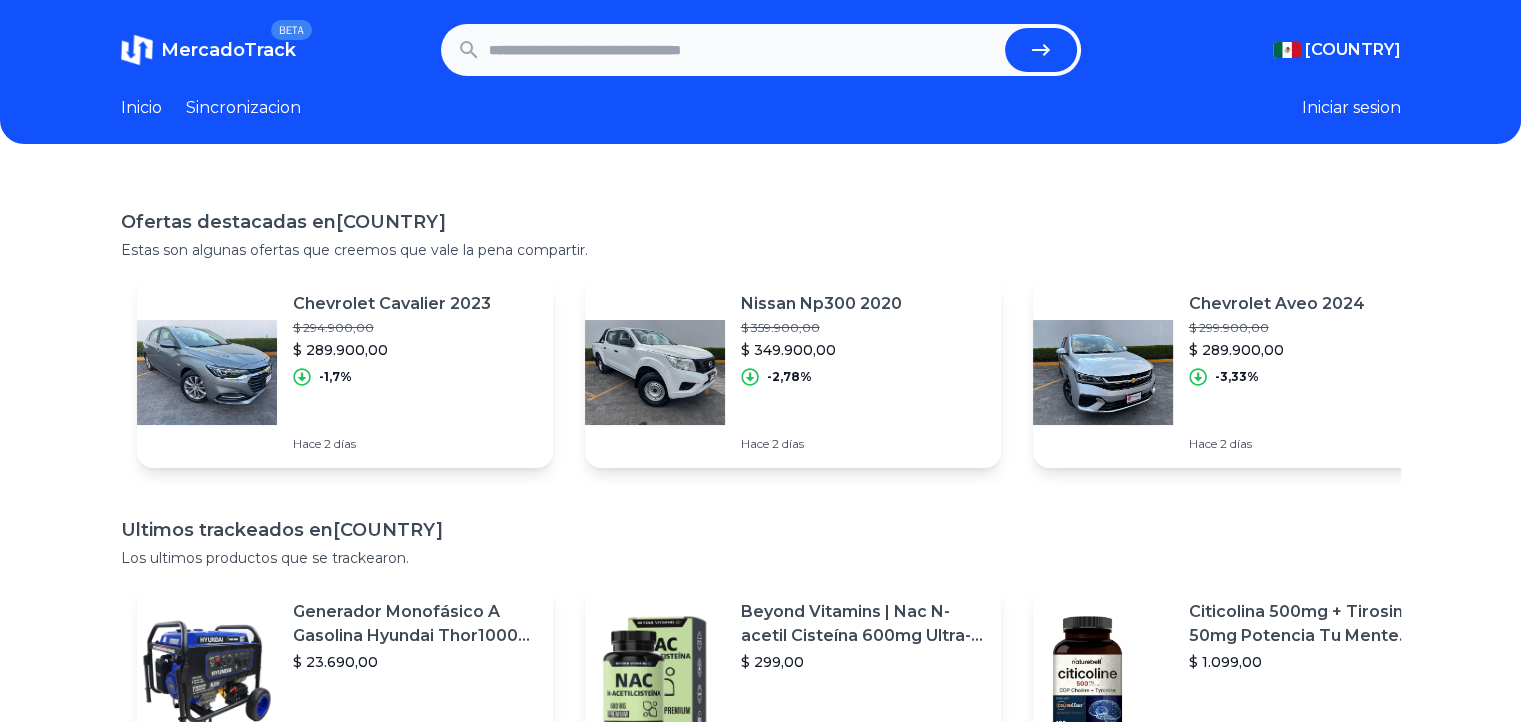 click at bounding box center [743, 50] 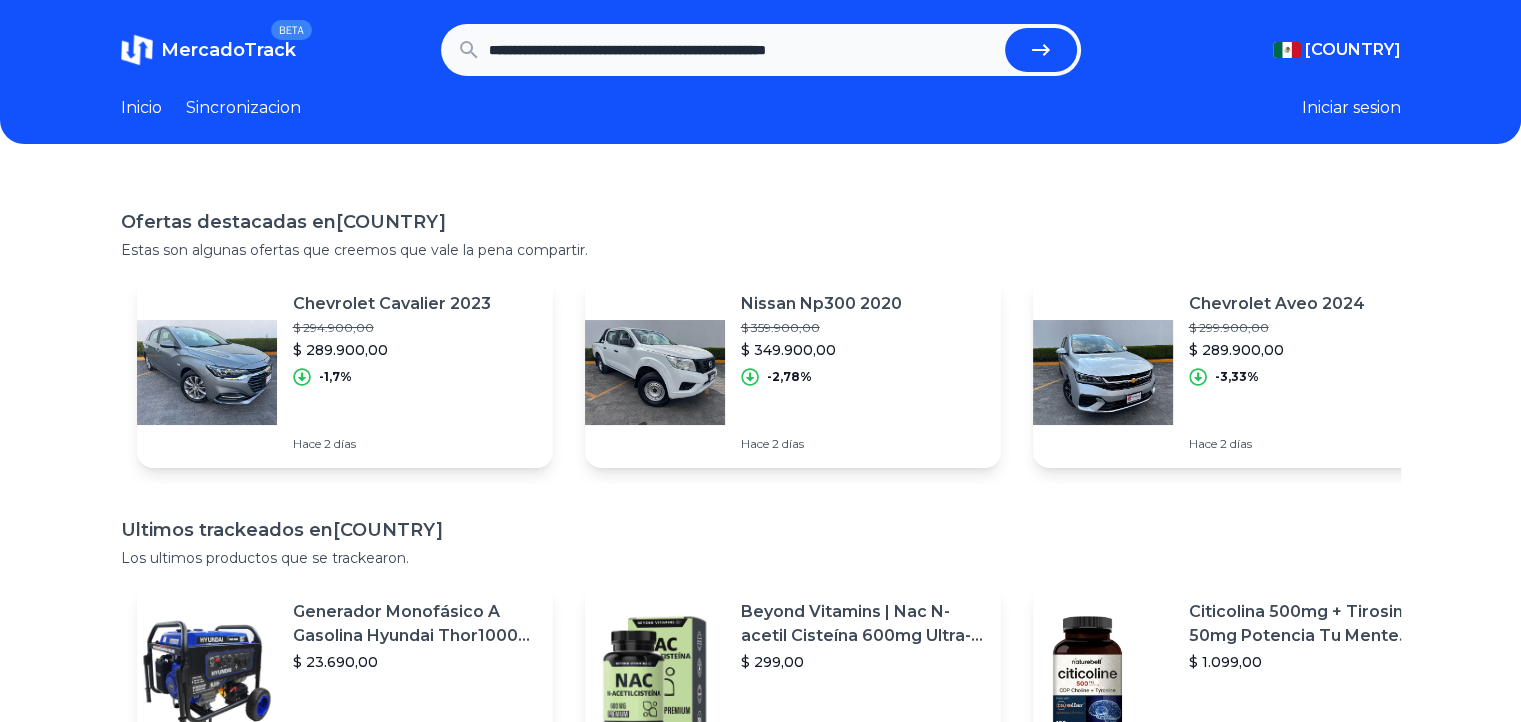type on "**********" 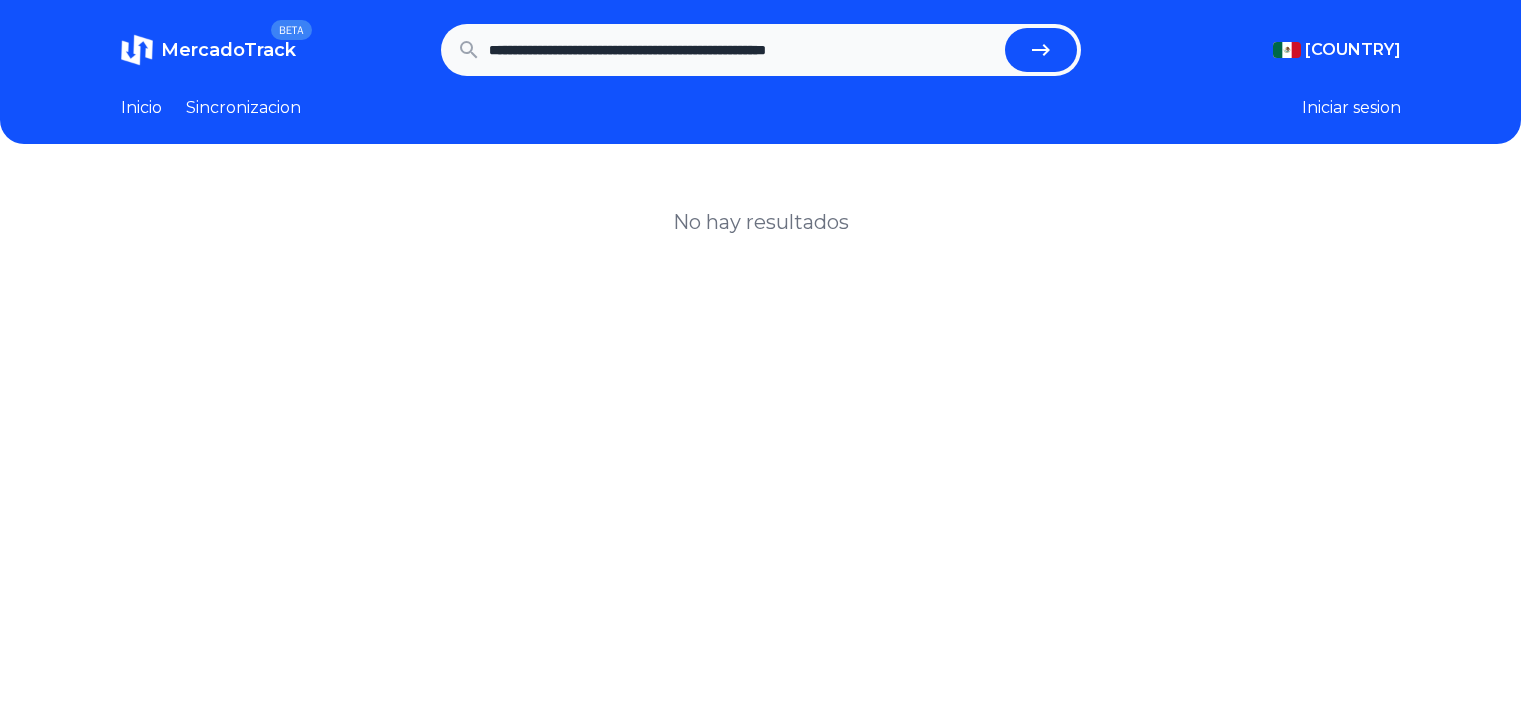 scroll, scrollTop: 0, scrollLeft: 0, axis: both 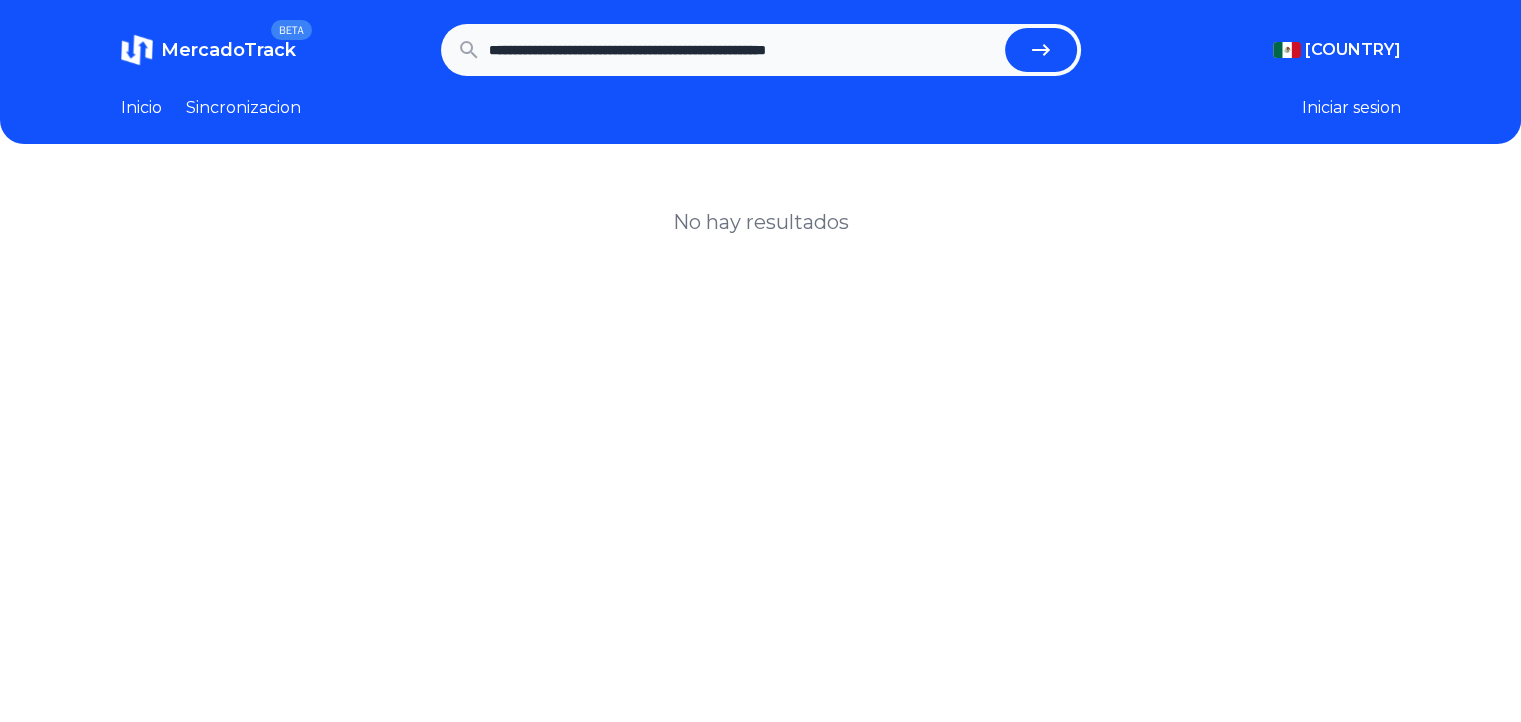 click on "Sincronizacion" at bounding box center [243, 108] 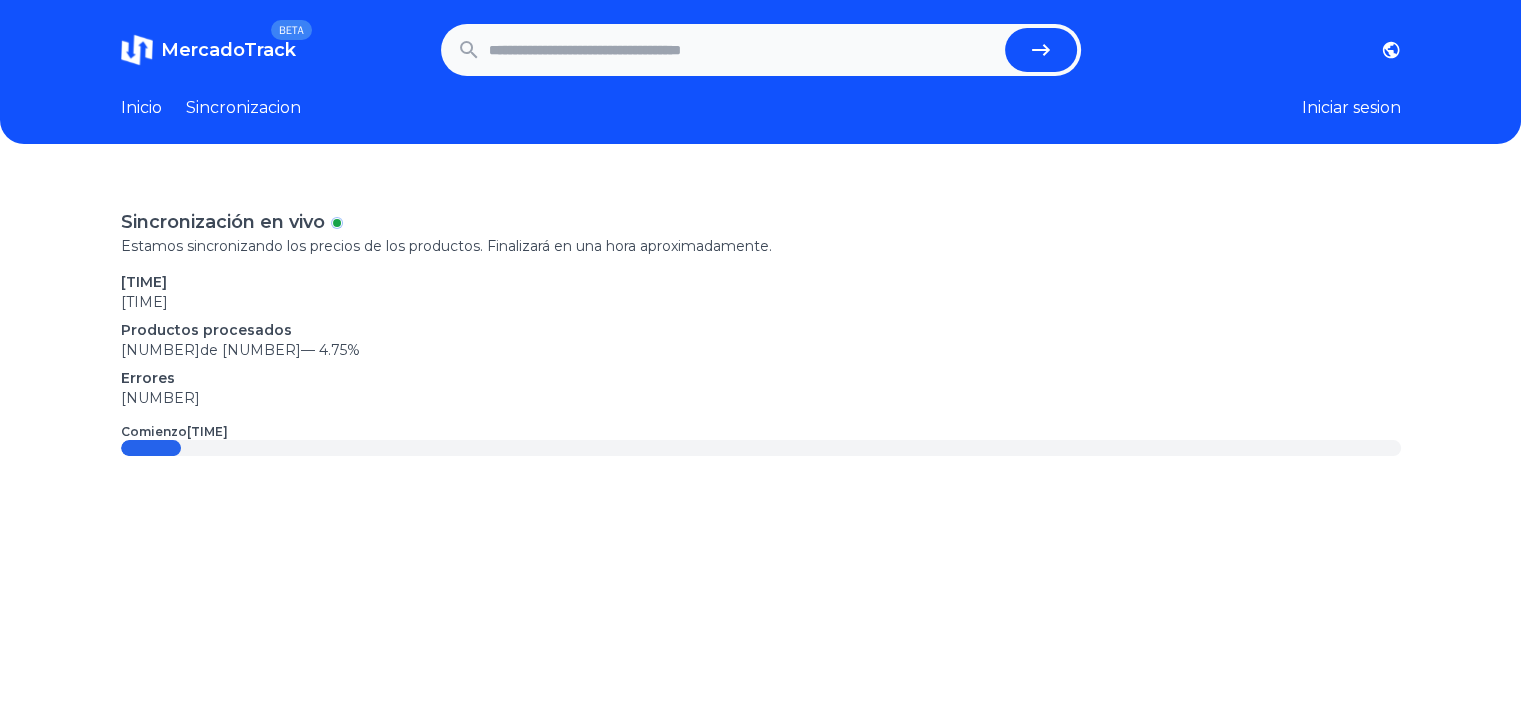 click at bounding box center [743, 50] 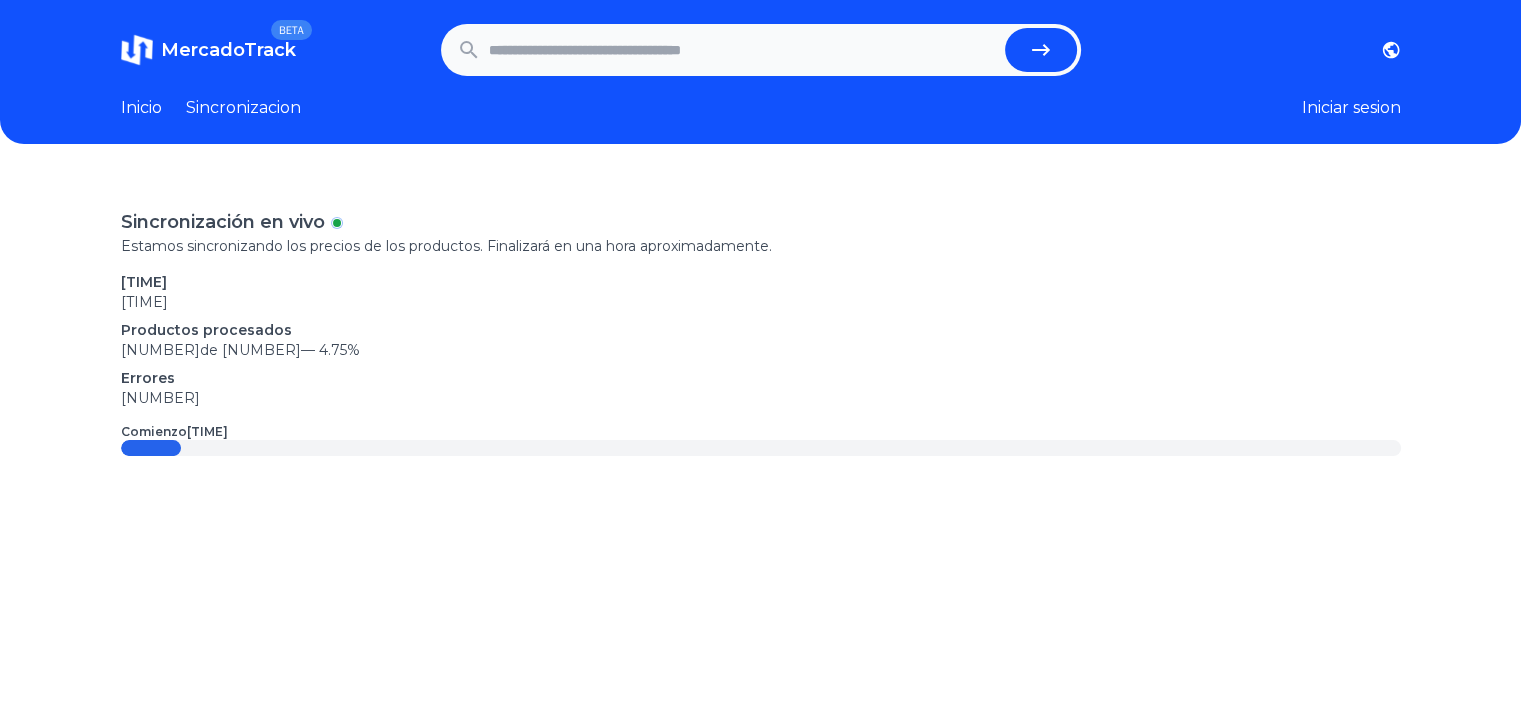 paste on "**********" 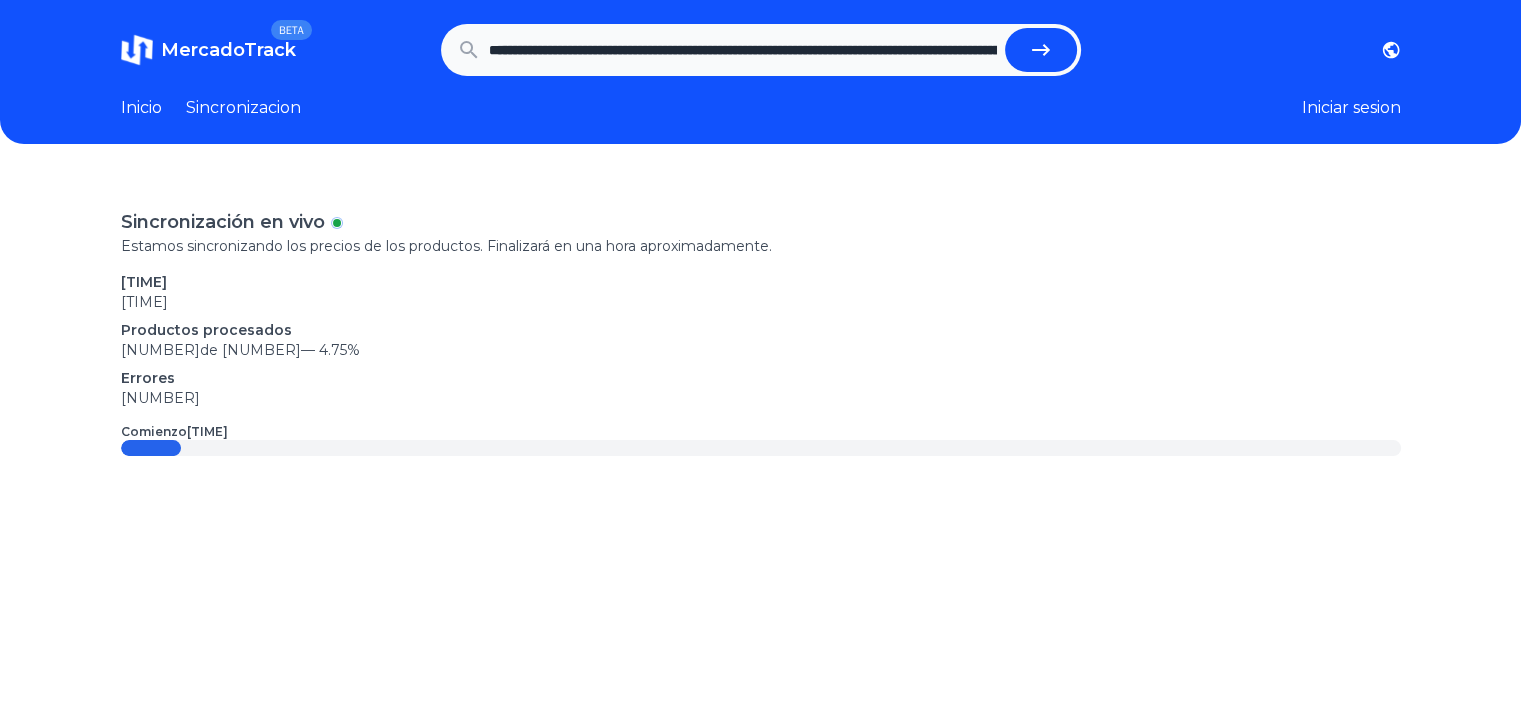 scroll, scrollTop: 0, scrollLeft: 1742, axis: horizontal 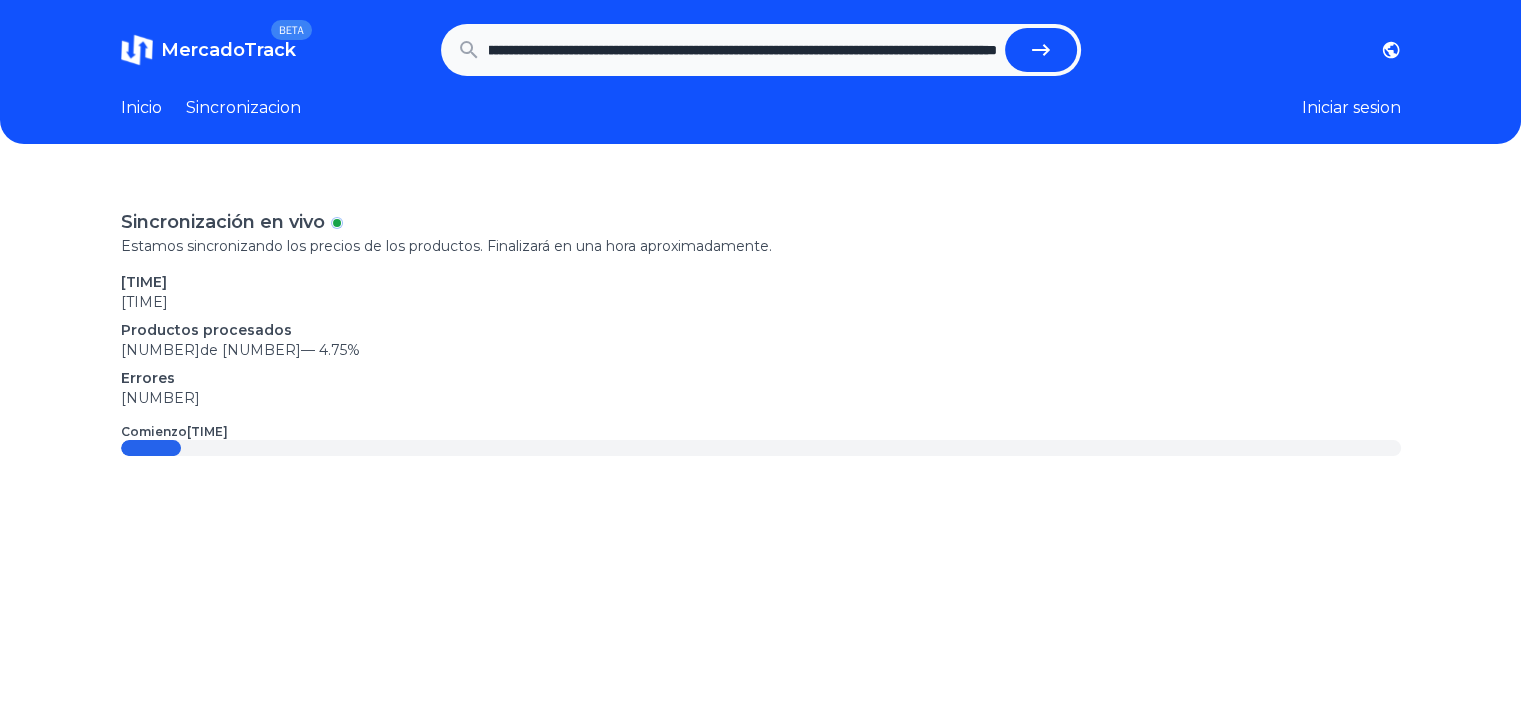 type on "**********" 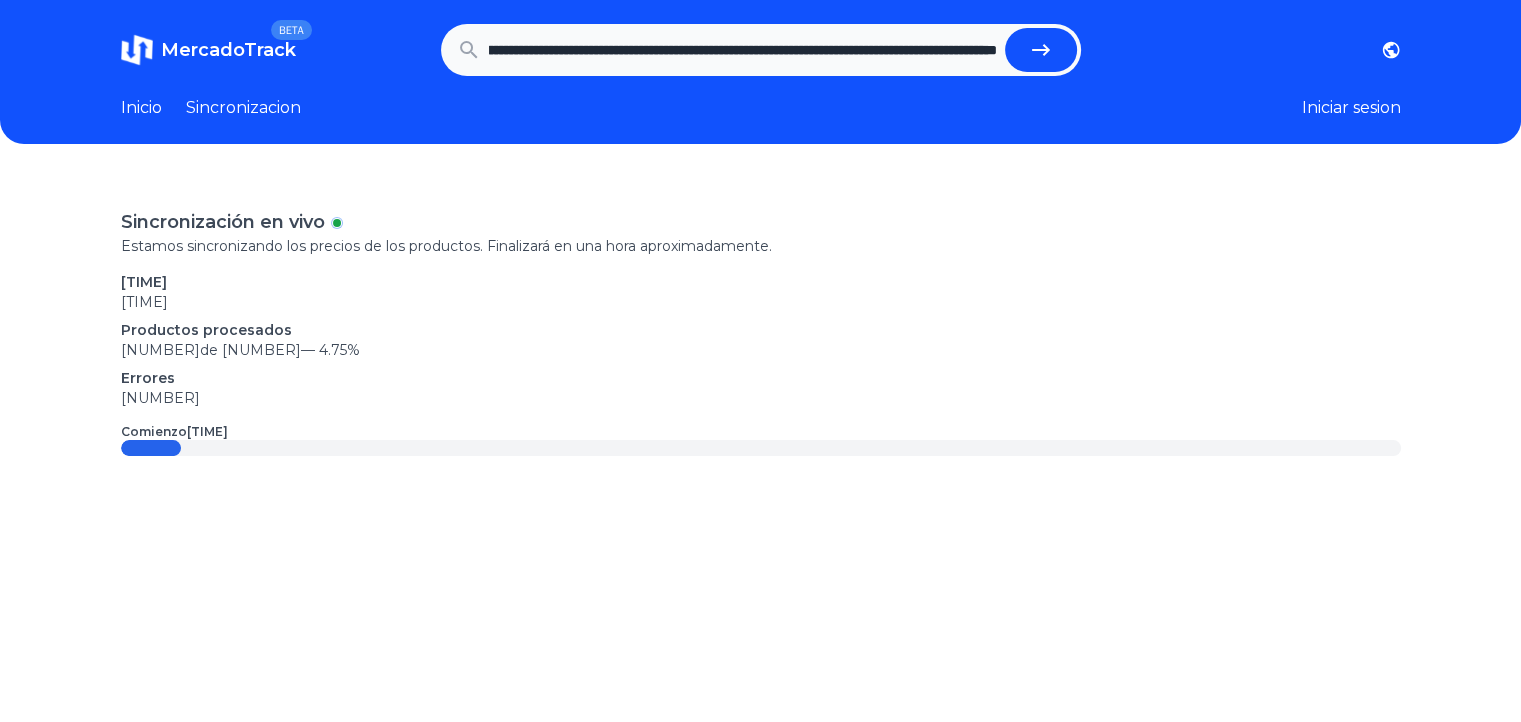 click at bounding box center [1041, 50] 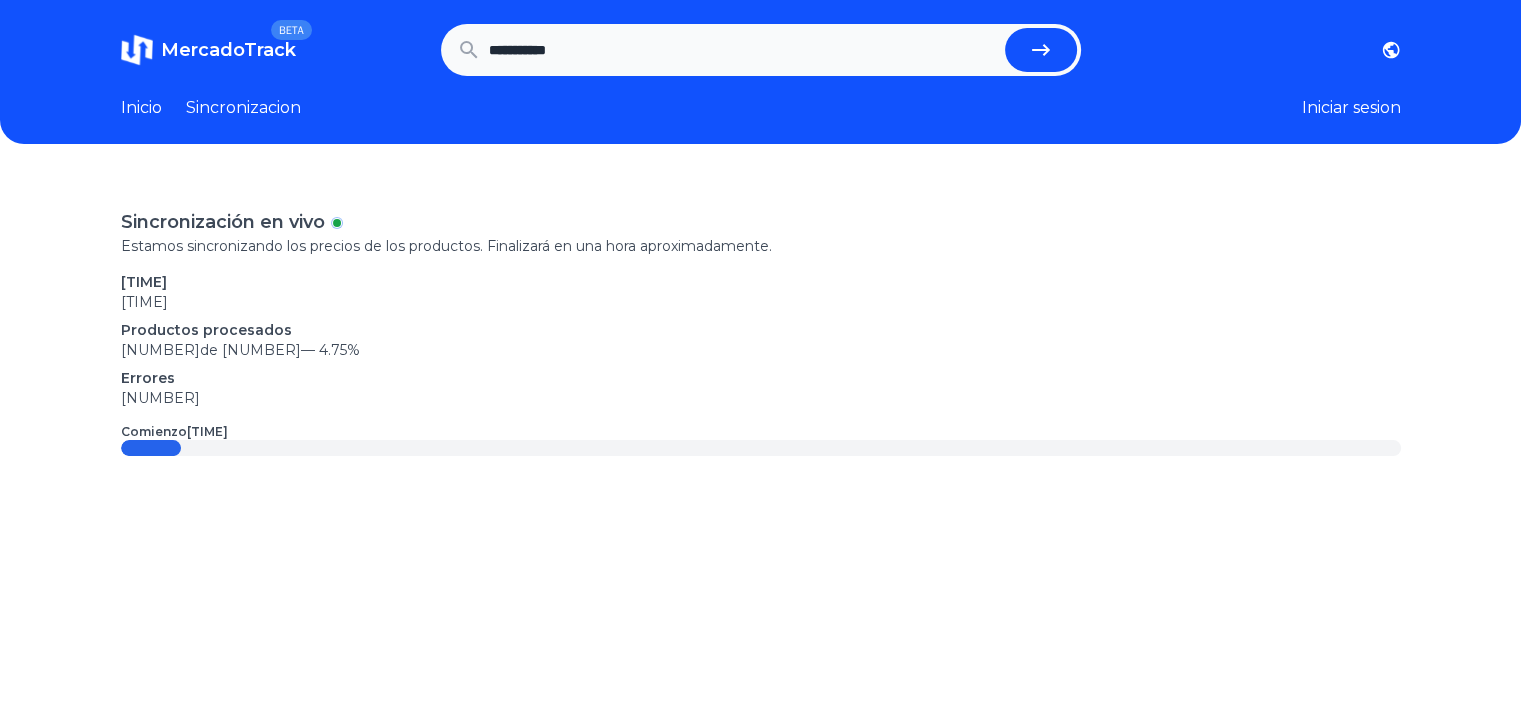scroll, scrollTop: 0, scrollLeft: 0, axis: both 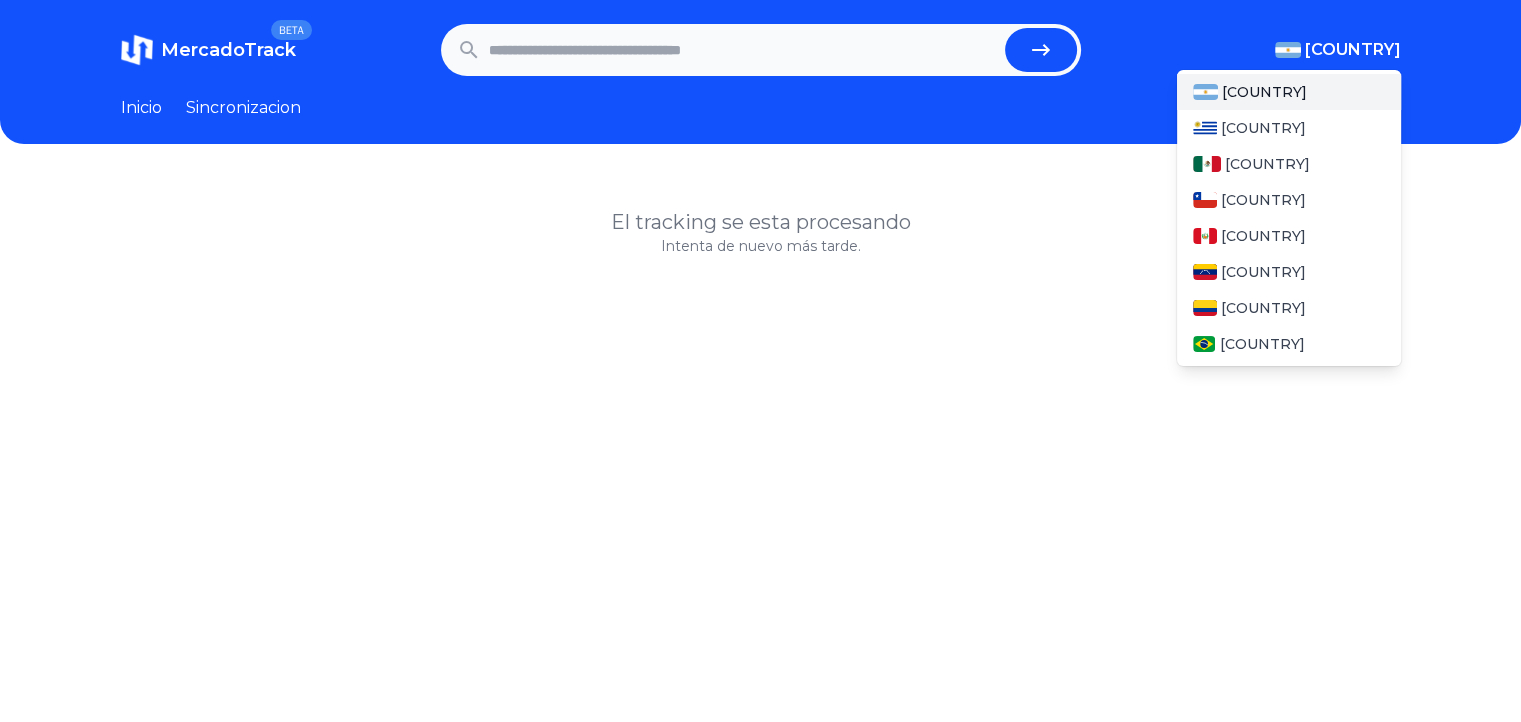 click on "[COUNTRY]" at bounding box center [1353, 50] 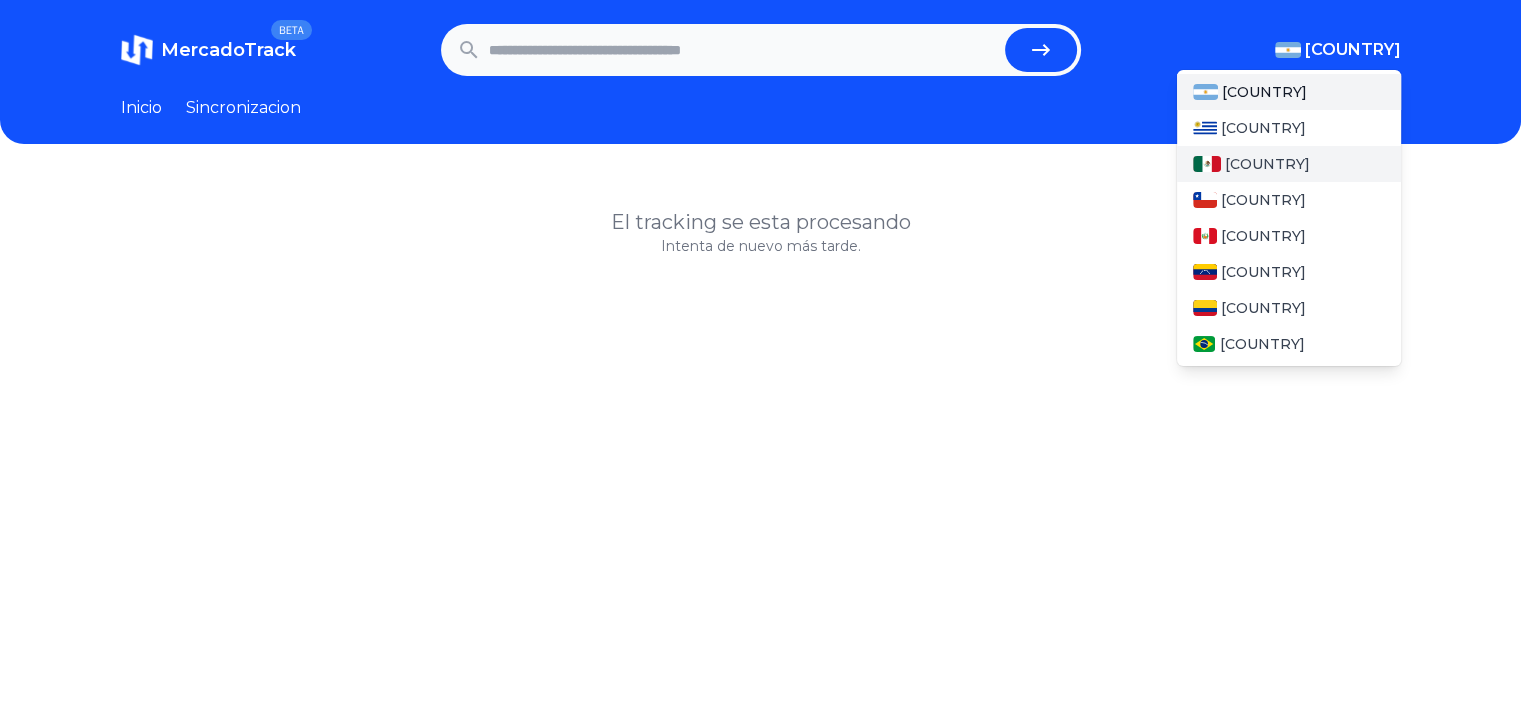 click on "[COUNTRY]" at bounding box center (1267, 164) 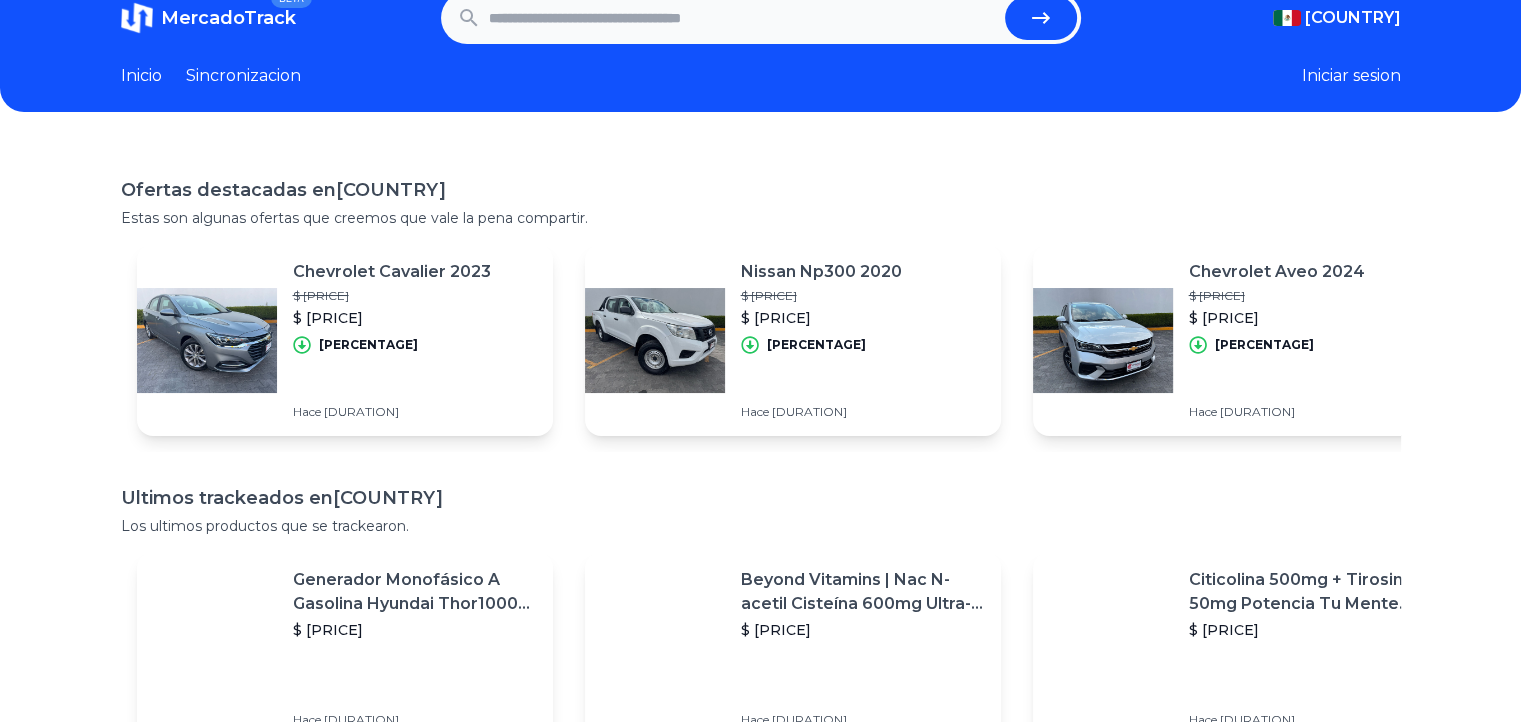 scroll, scrollTop: 0, scrollLeft: 0, axis: both 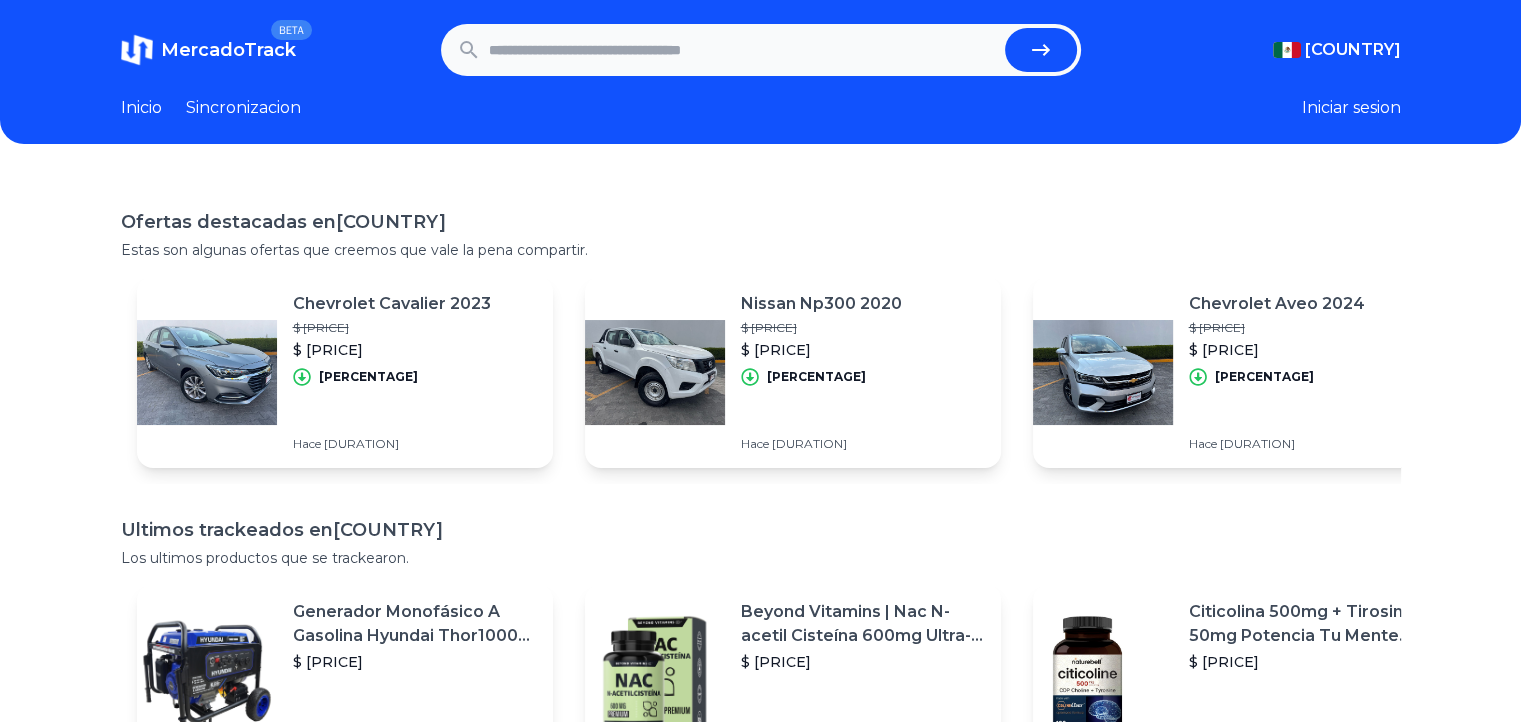 click at bounding box center (743, 50) 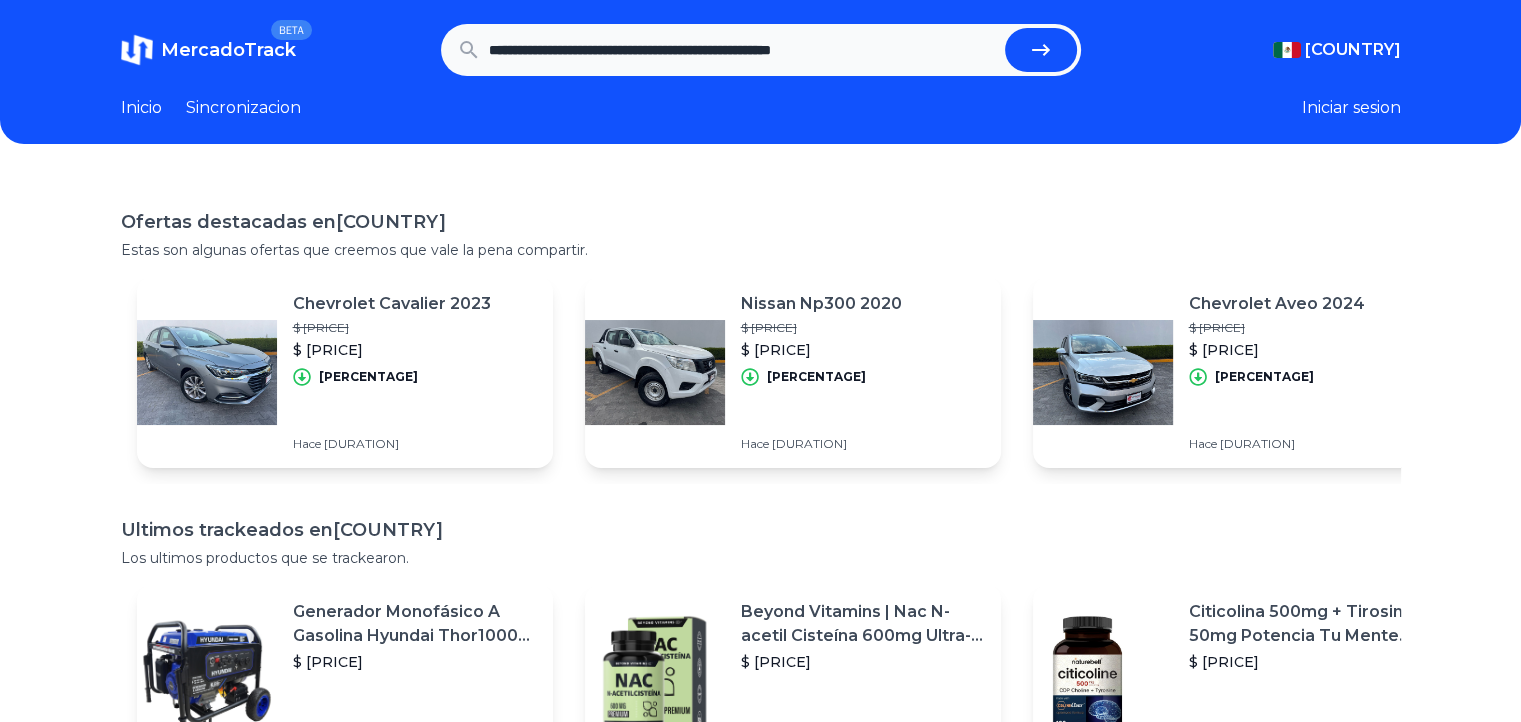 type on "**********" 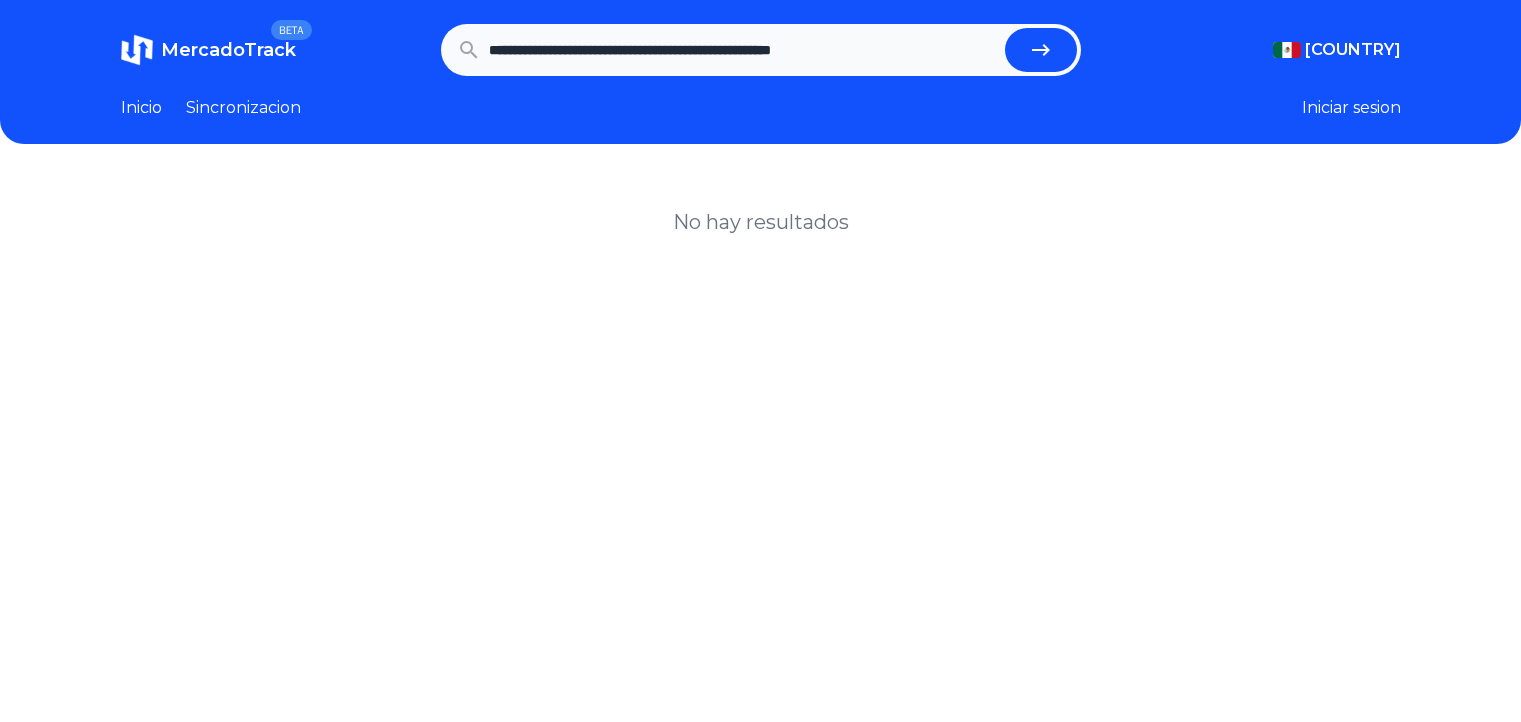 scroll, scrollTop: 0, scrollLeft: 0, axis: both 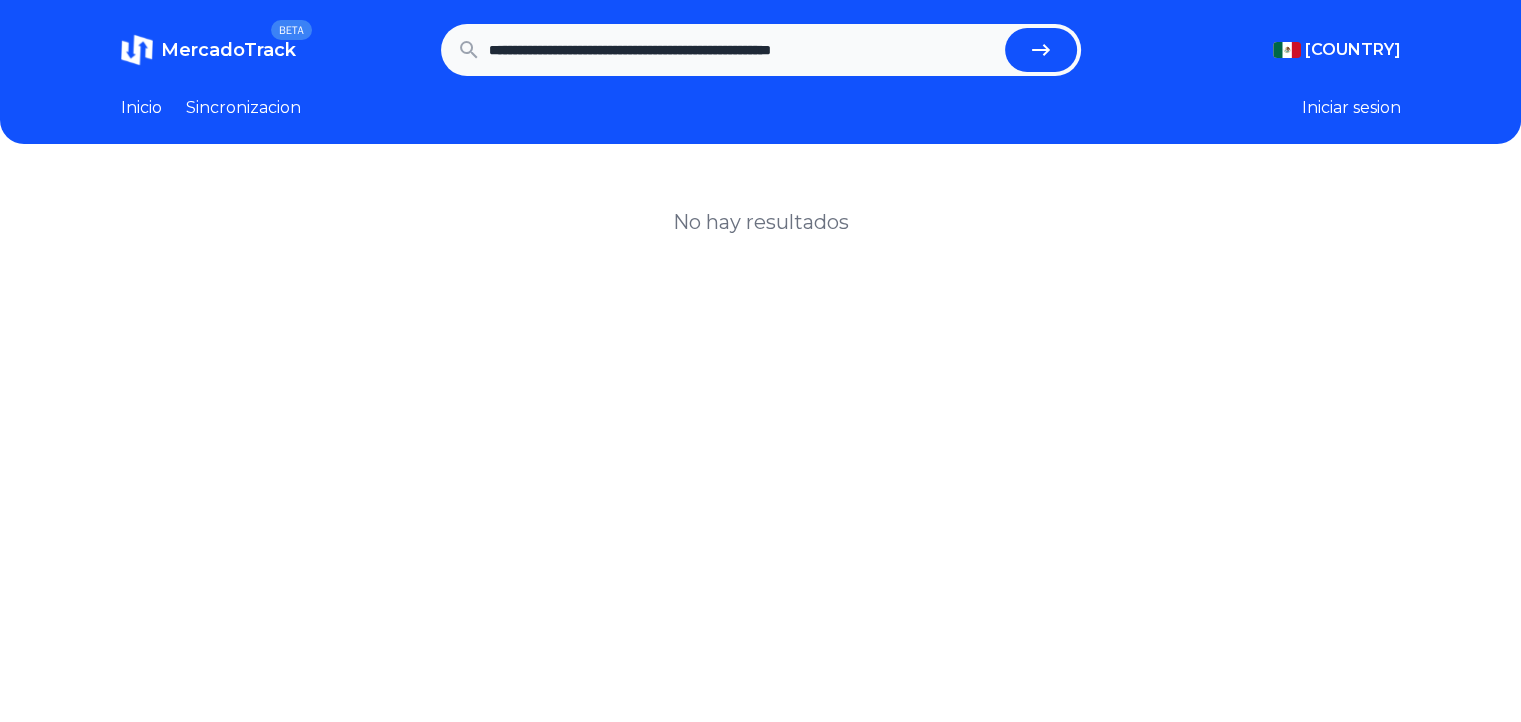 click on "Inicio" at bounding box center [141, 108] 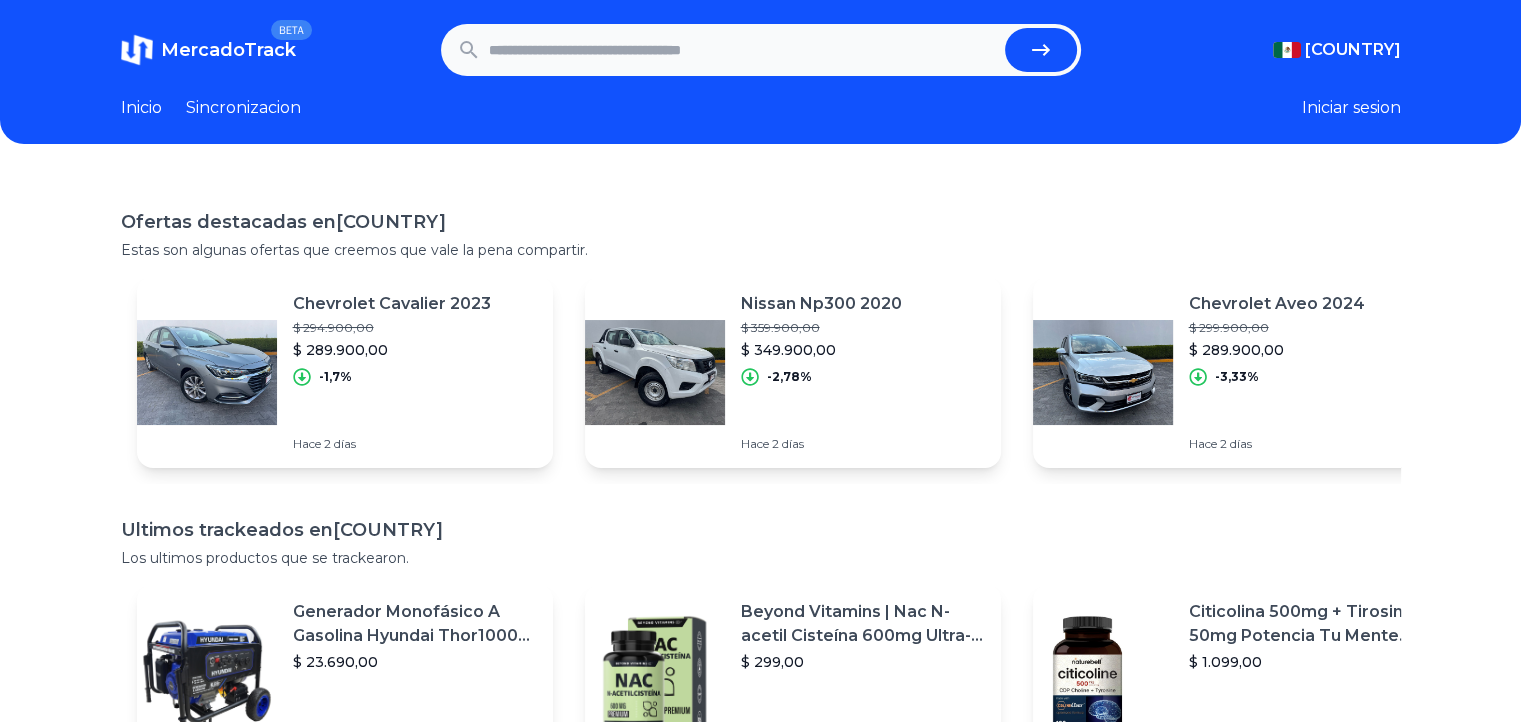 click on "Sincronizacion" at bounding box center [243, 108] 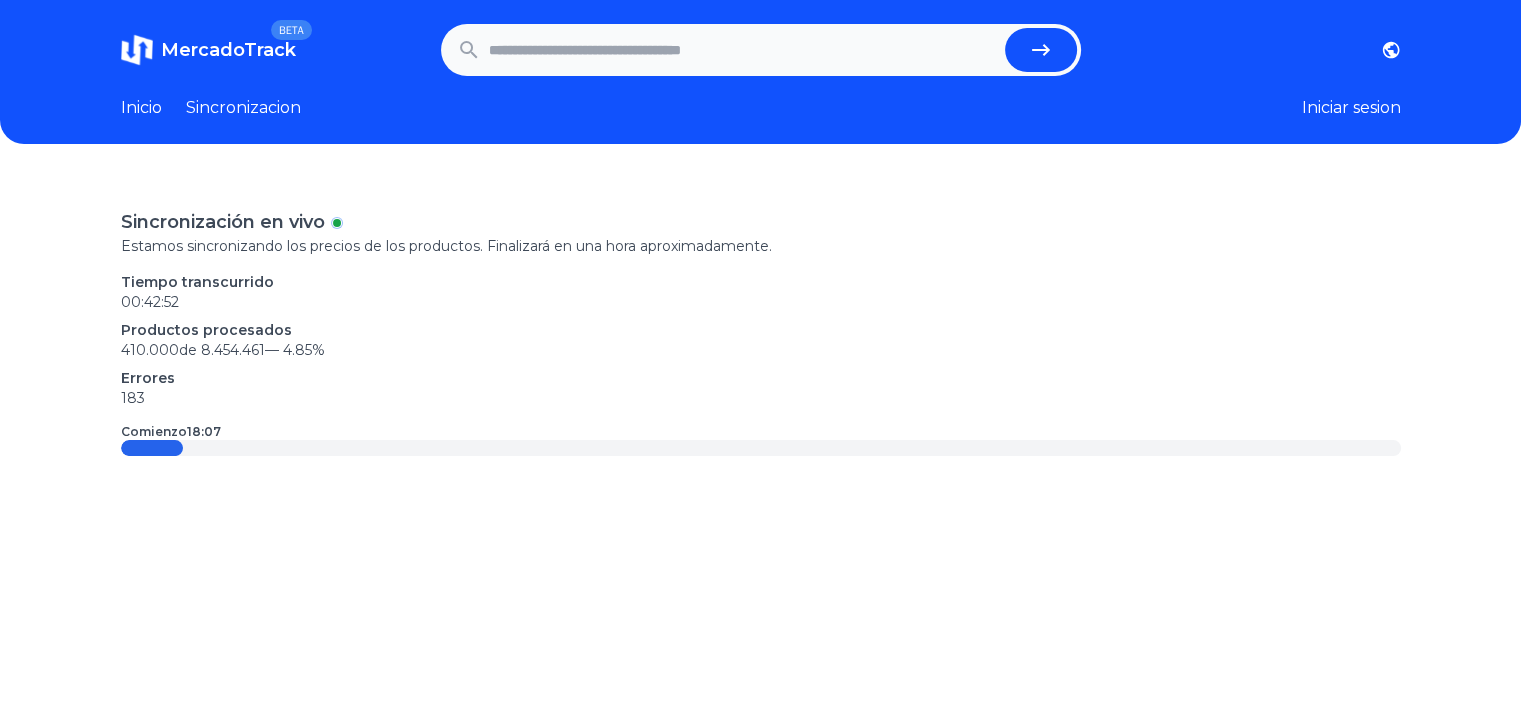 click at bounding box center [743, 50] 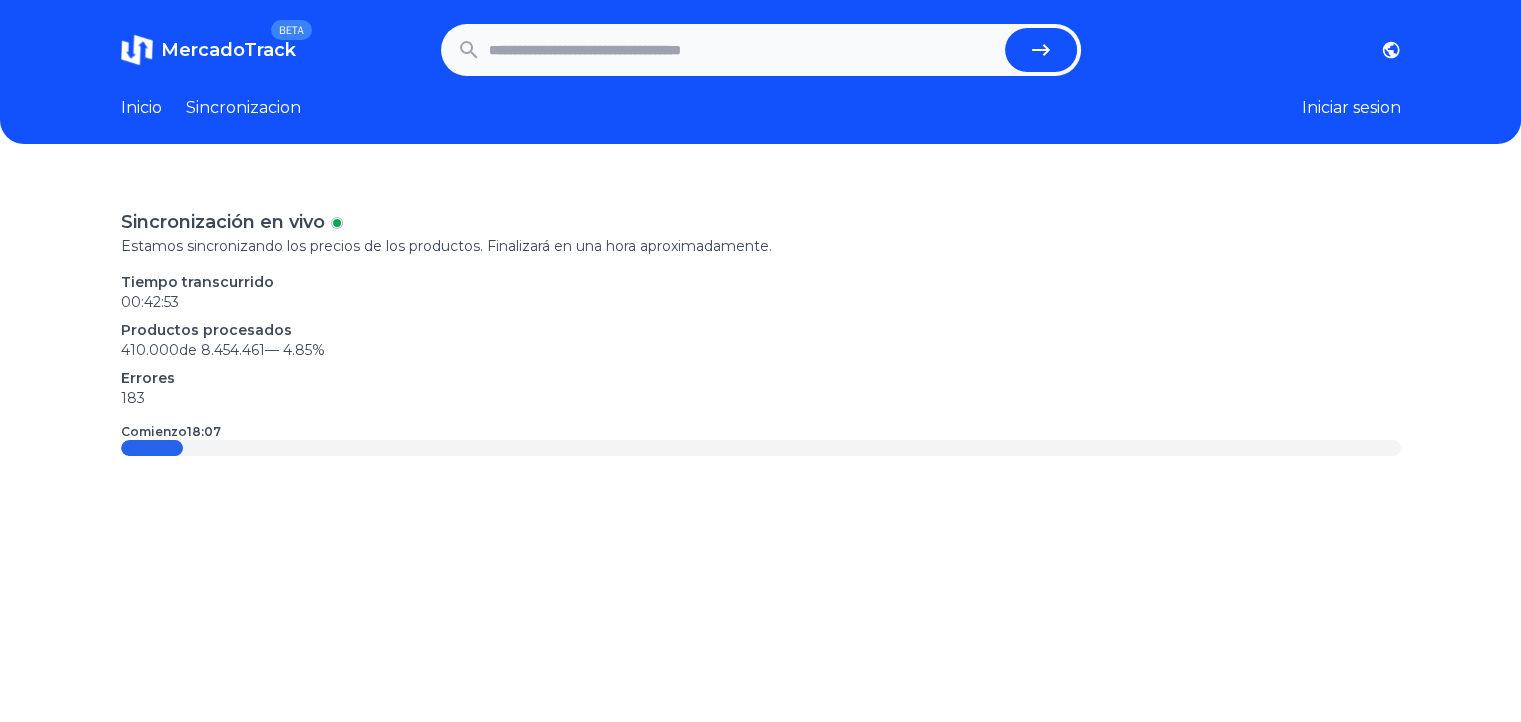 paste on "**********" 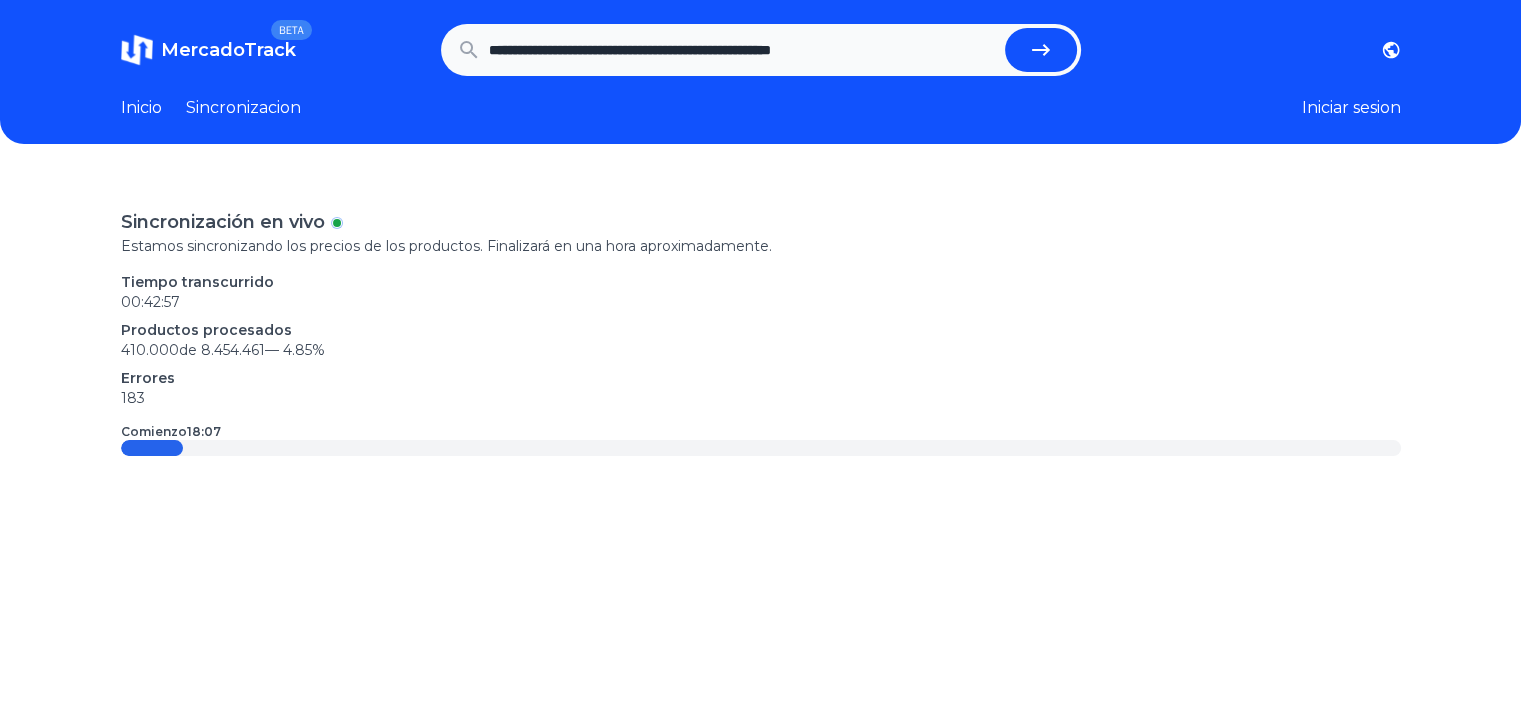 type on "**********" 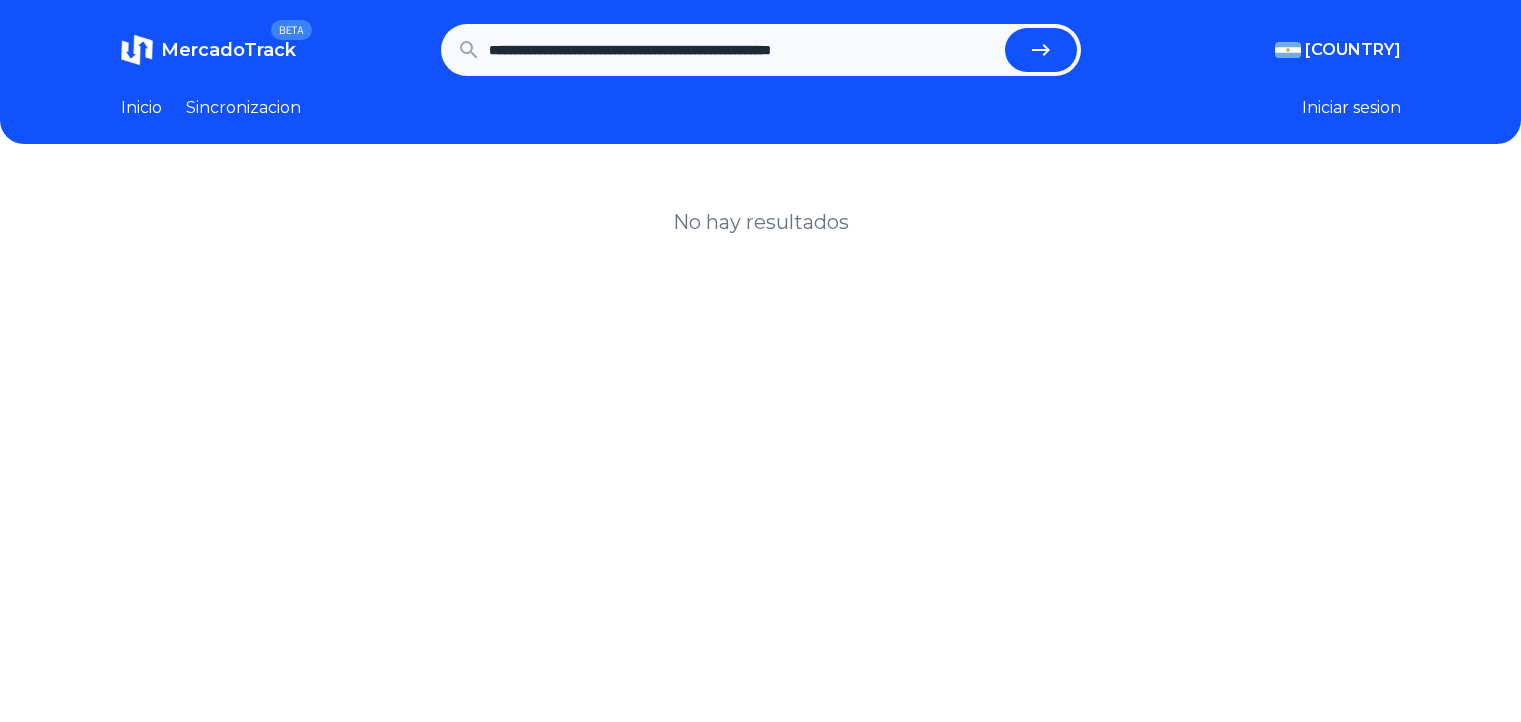 scroll, scrollTop: 0, scrollLeft: 0, axis: both 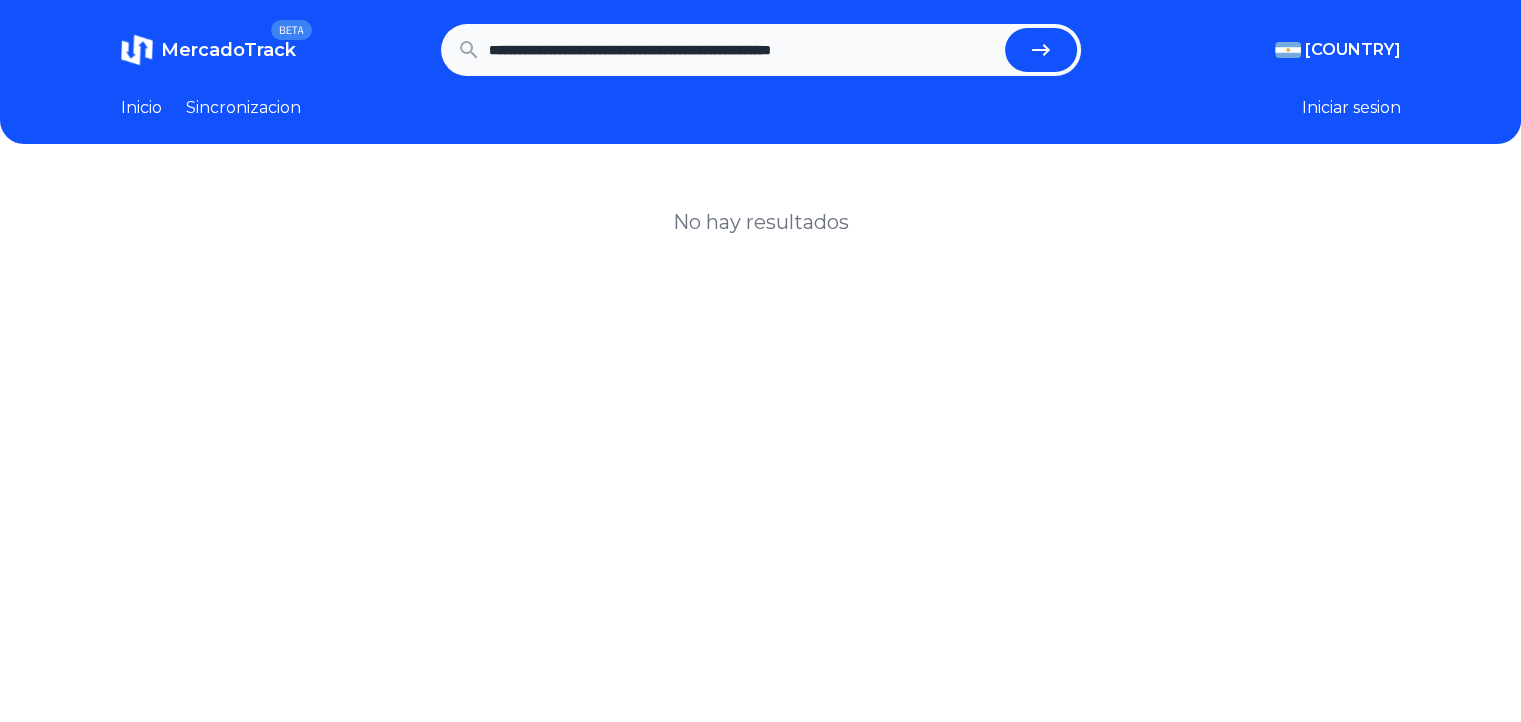 drag, startPoint x: 776, startPoint y: 58, endPoint x: 979, endPoint y: 59, distance: 203.00246 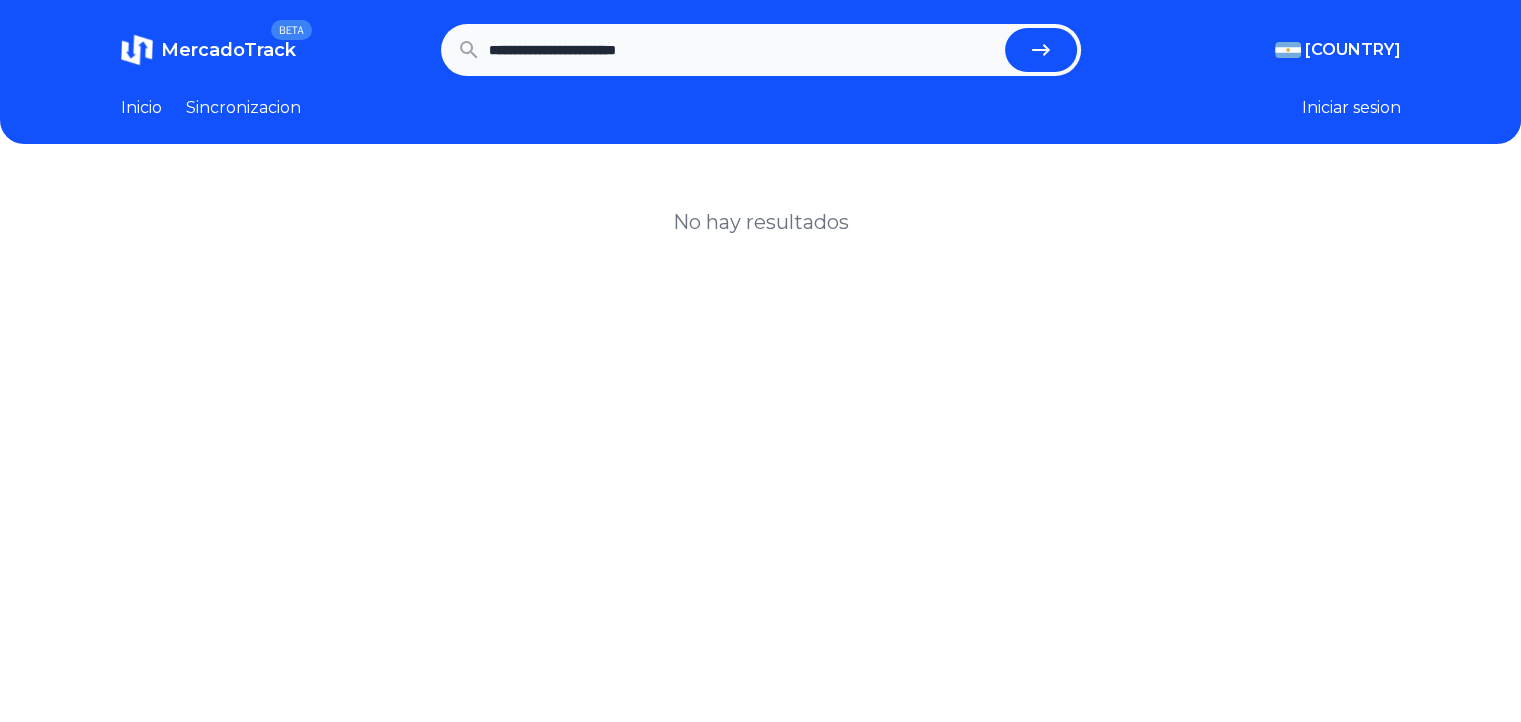 type on "**********" 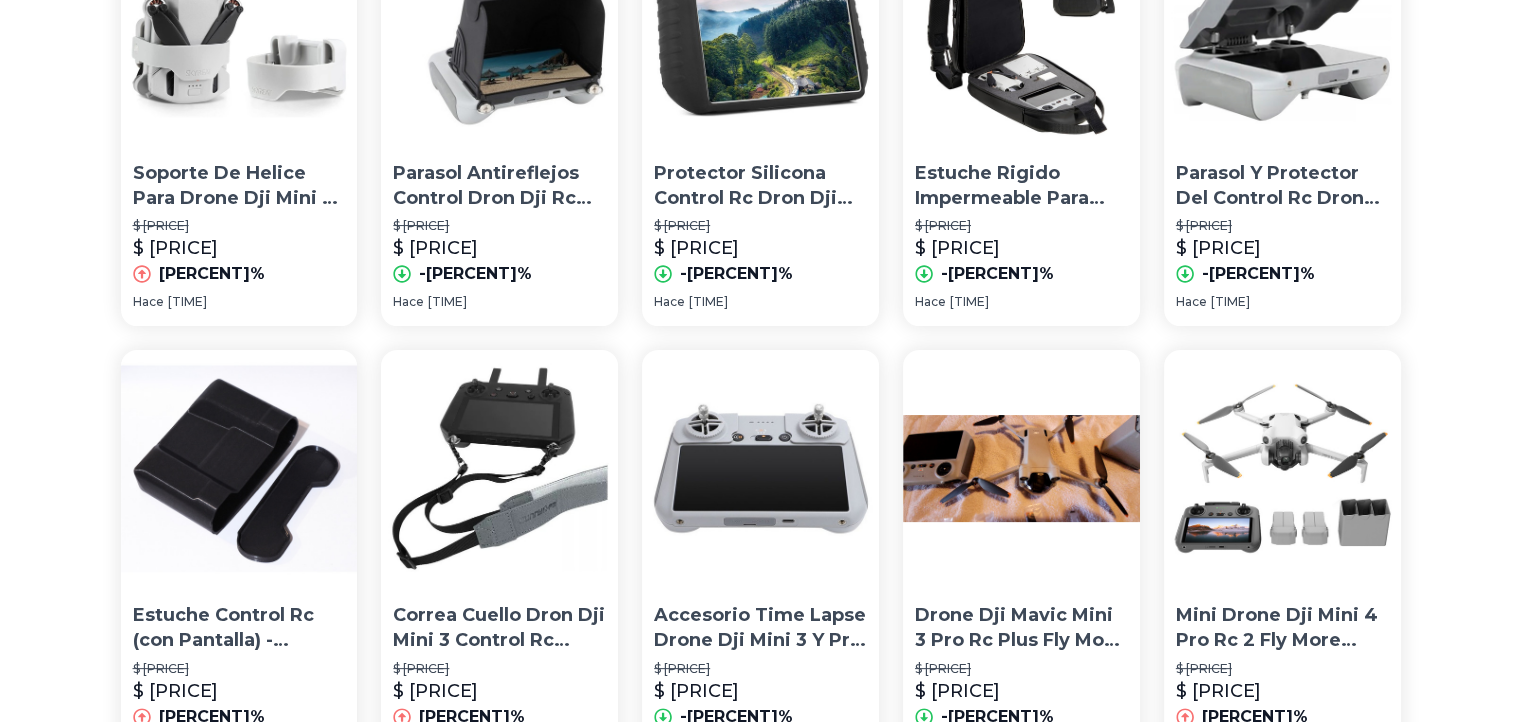 scroll, scrollTop: 400, scrollLeft: 0, axis: vertical 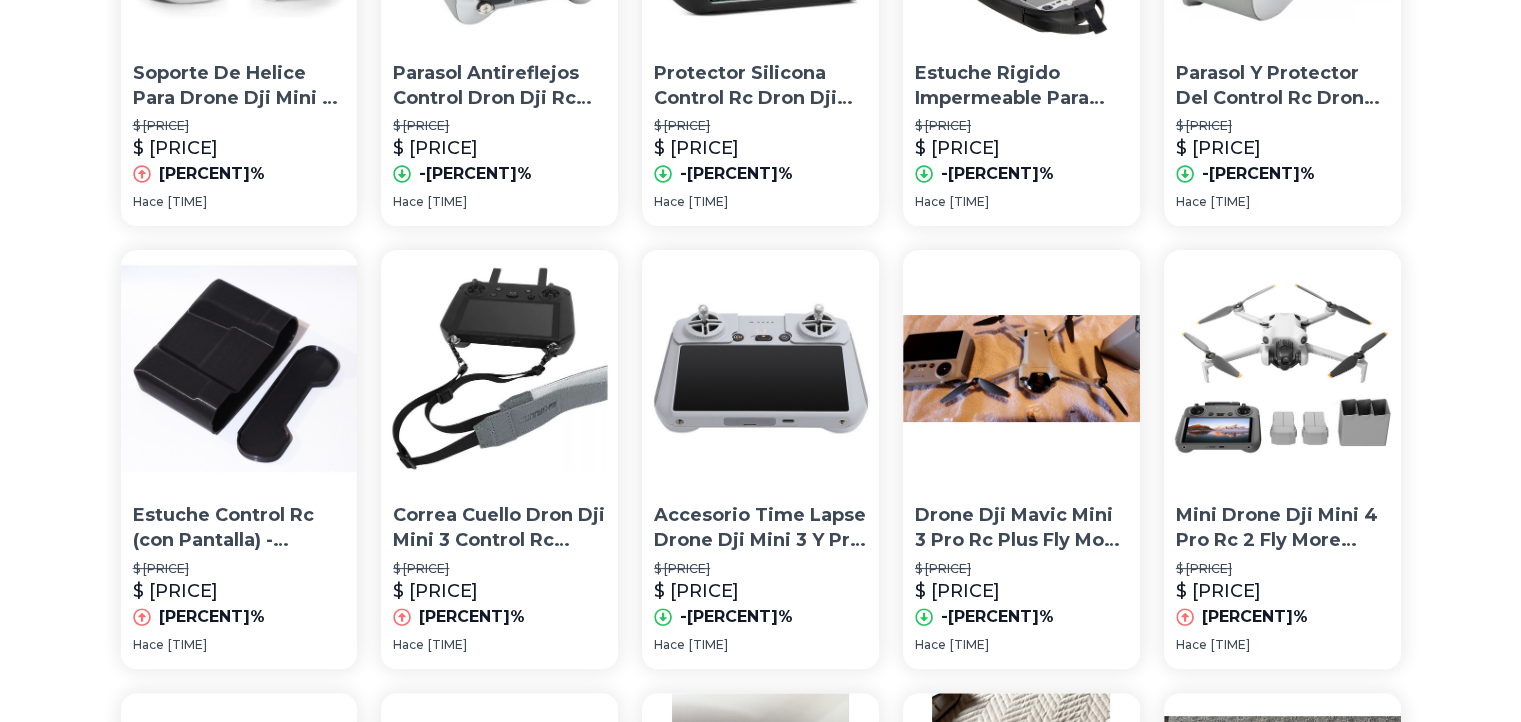 click at bounding box center (1282, 368) 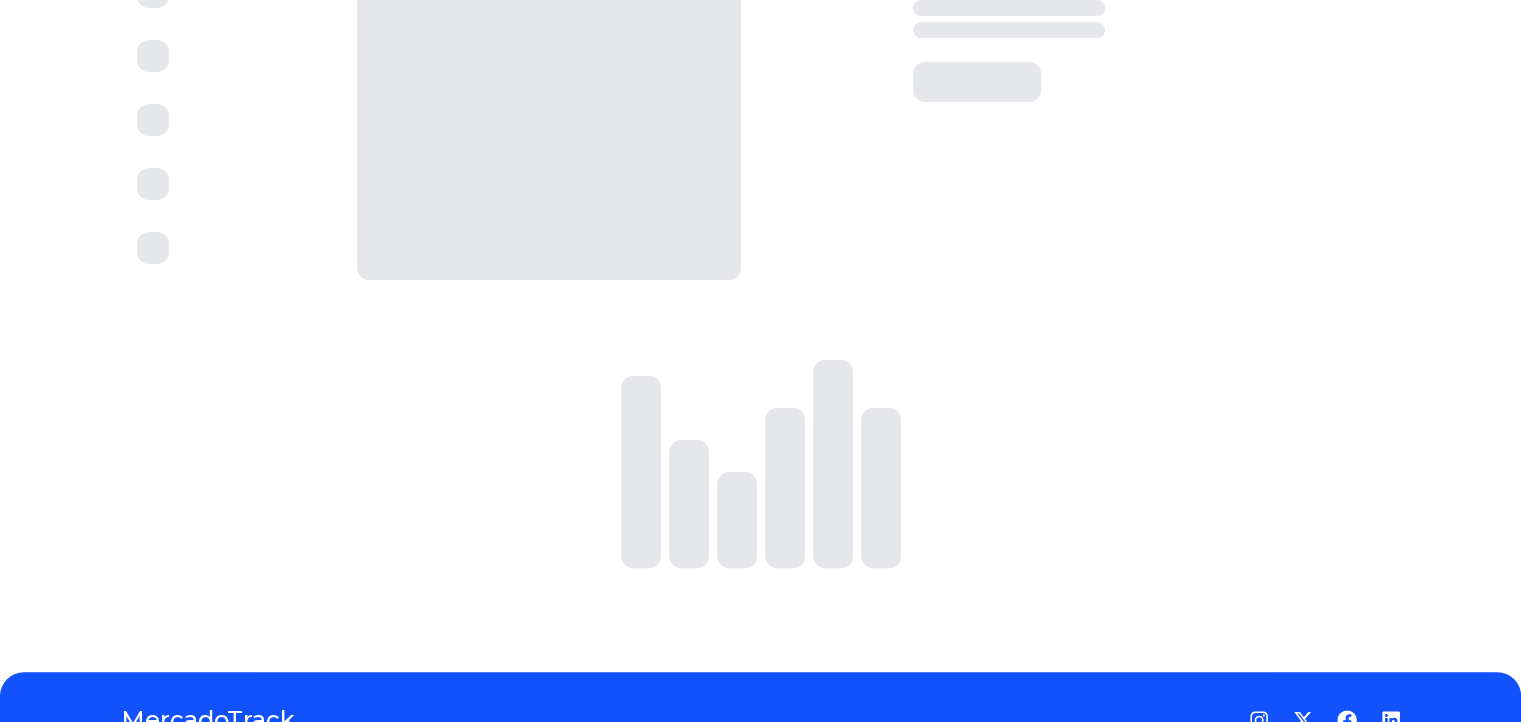 scroll, scrollTop: 0, scrollLeft: 0, axis: both 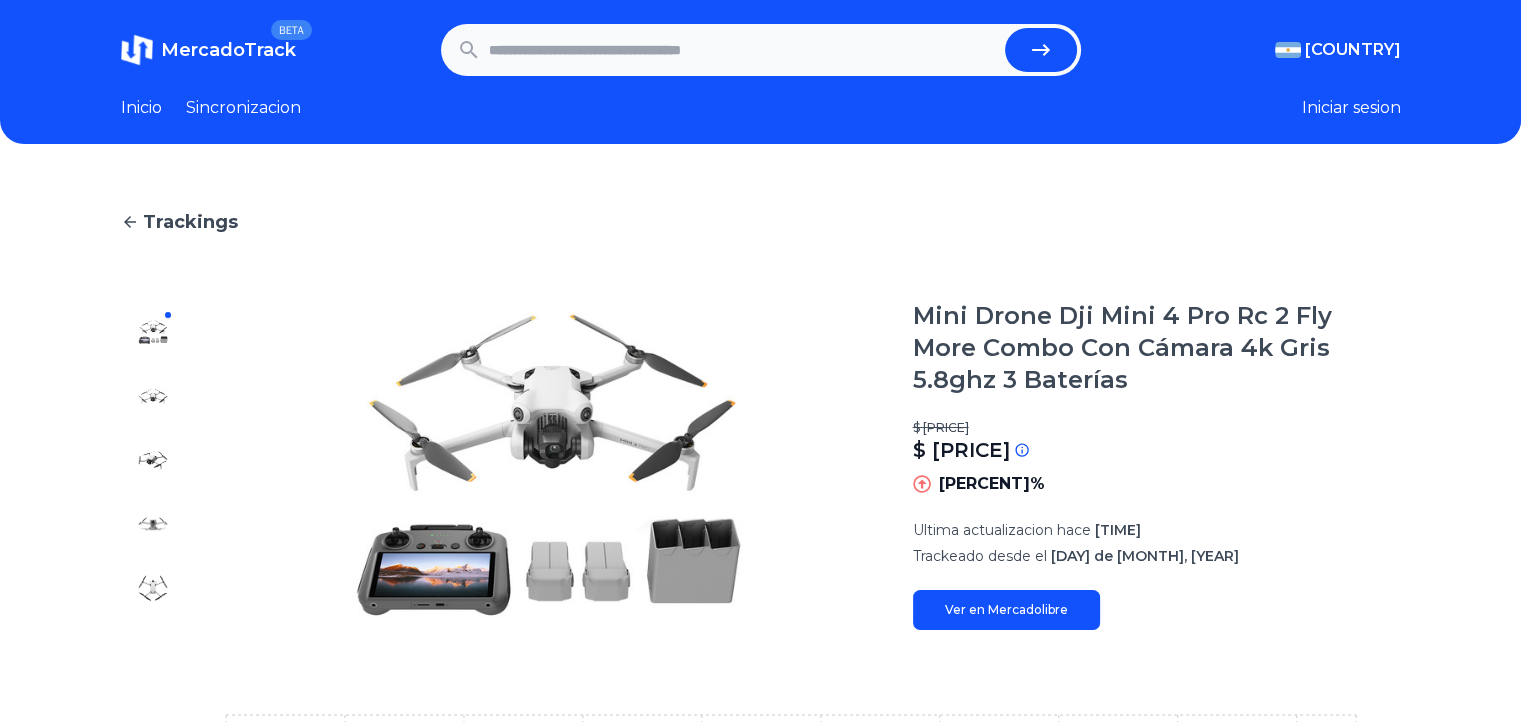click at bounding box center (153, 396) 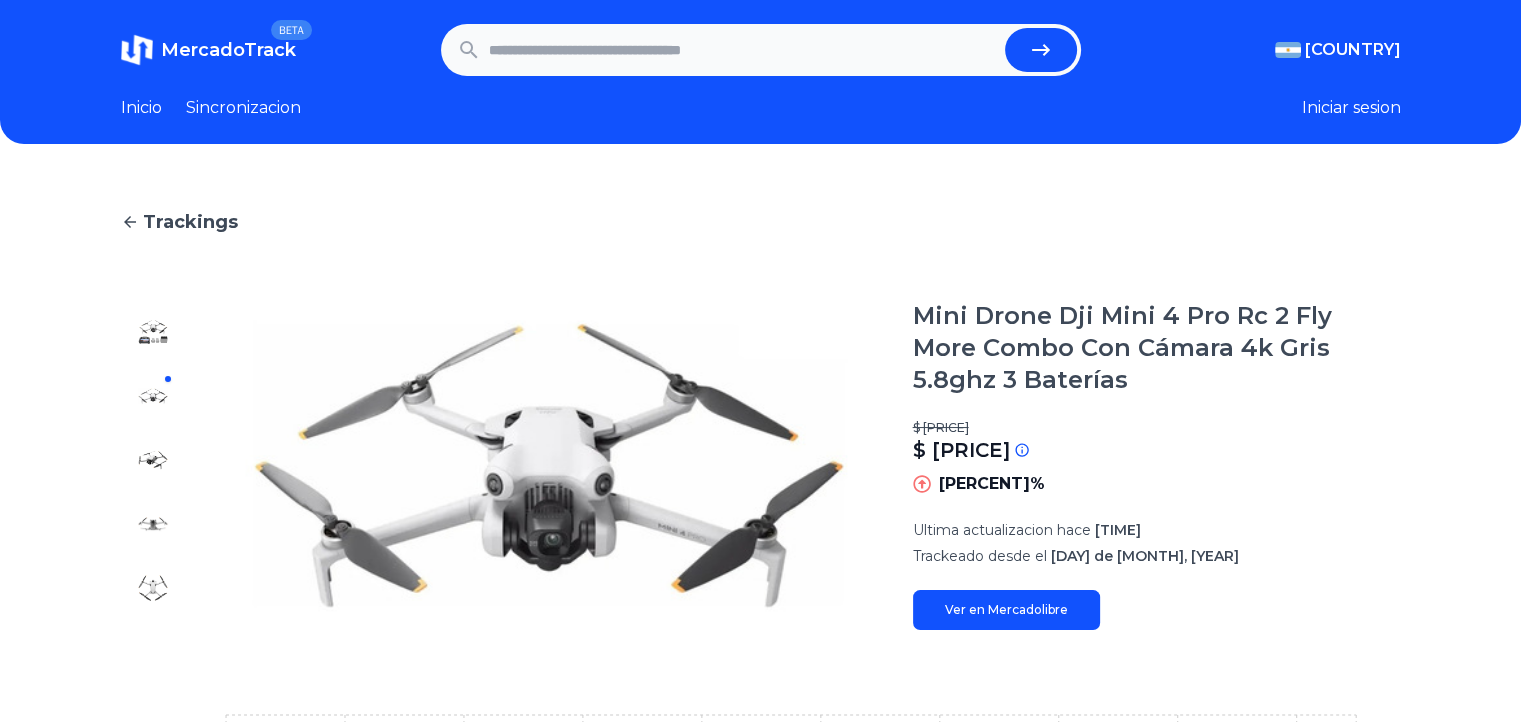 click at bounding box center (153, 460) 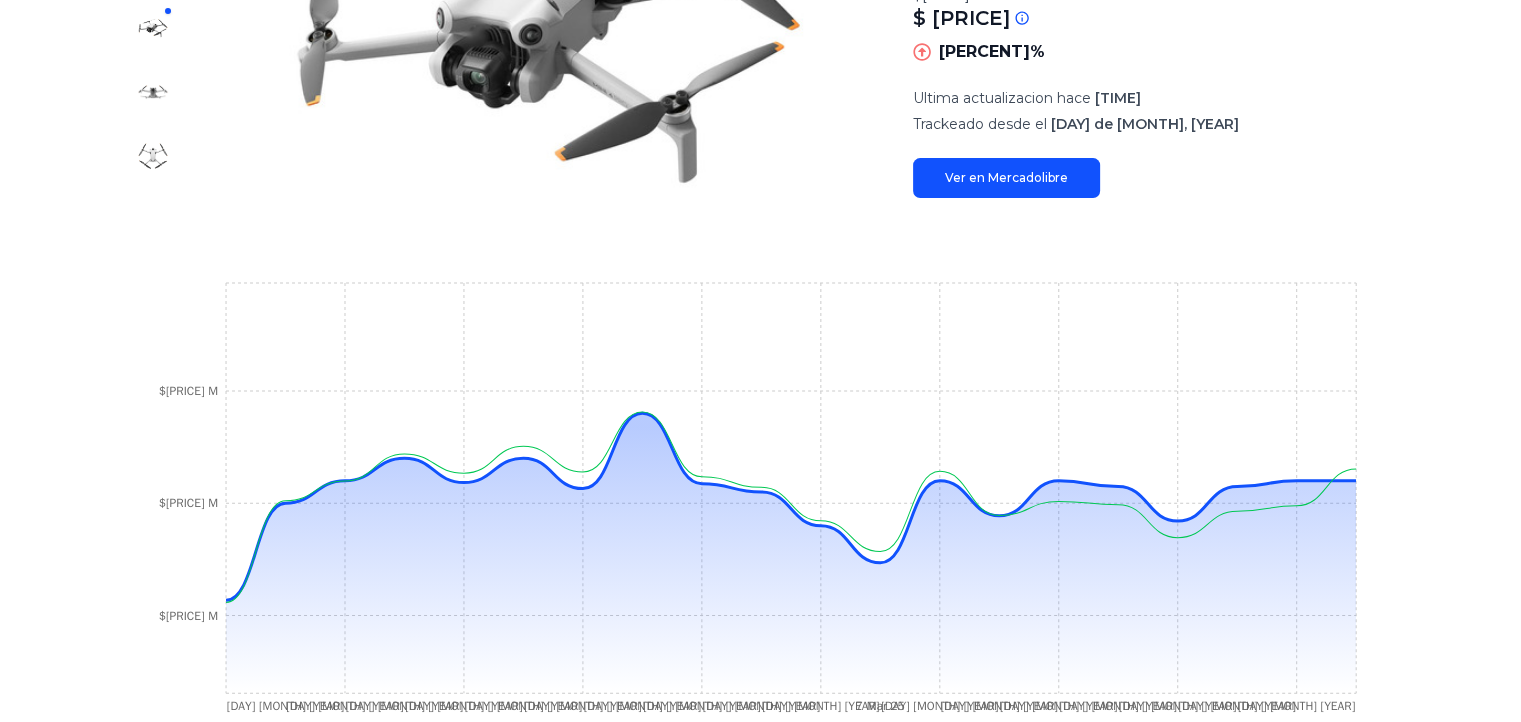 scroll, scrollTop: 193, scrollLeft: 0, axis: vertical 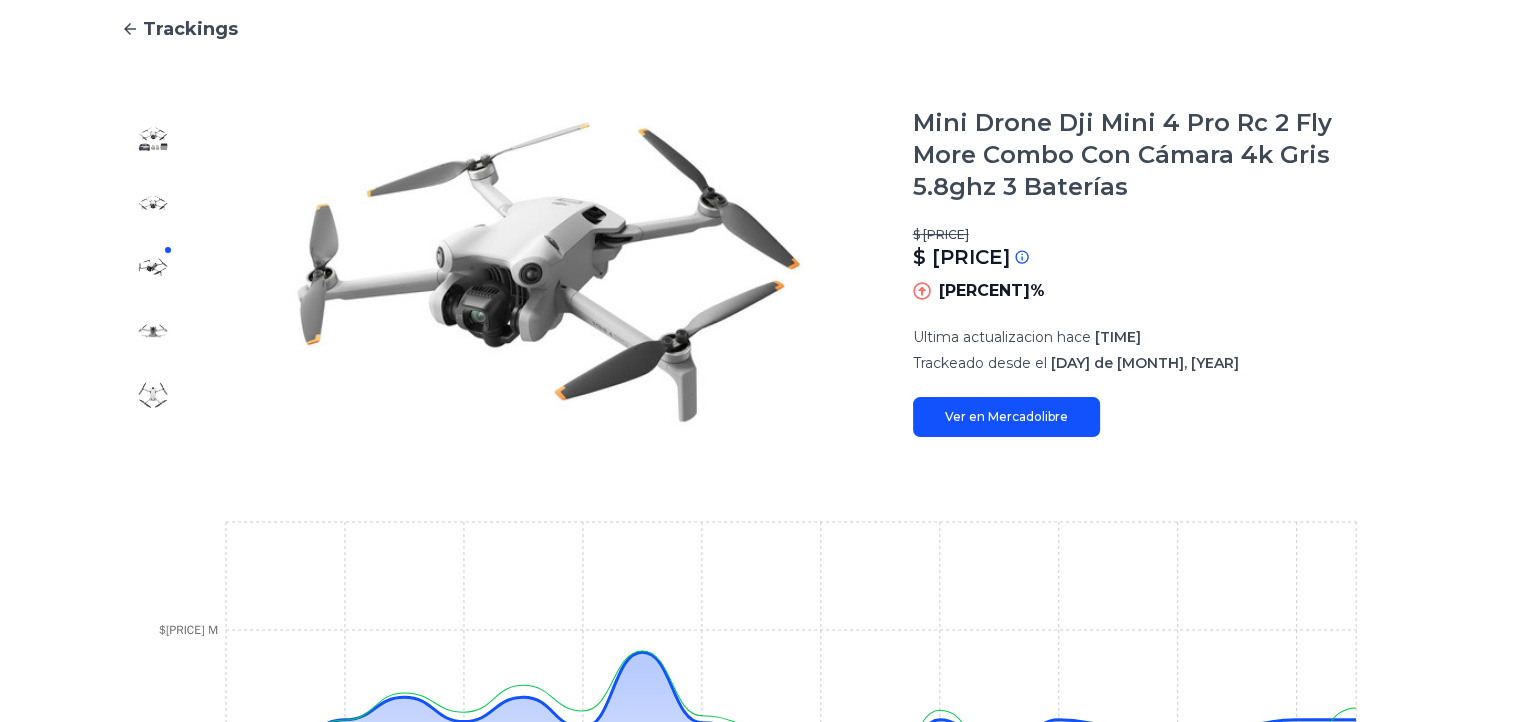 click on "Ver en Mercadolibre" at bounding box center [1006, 417] 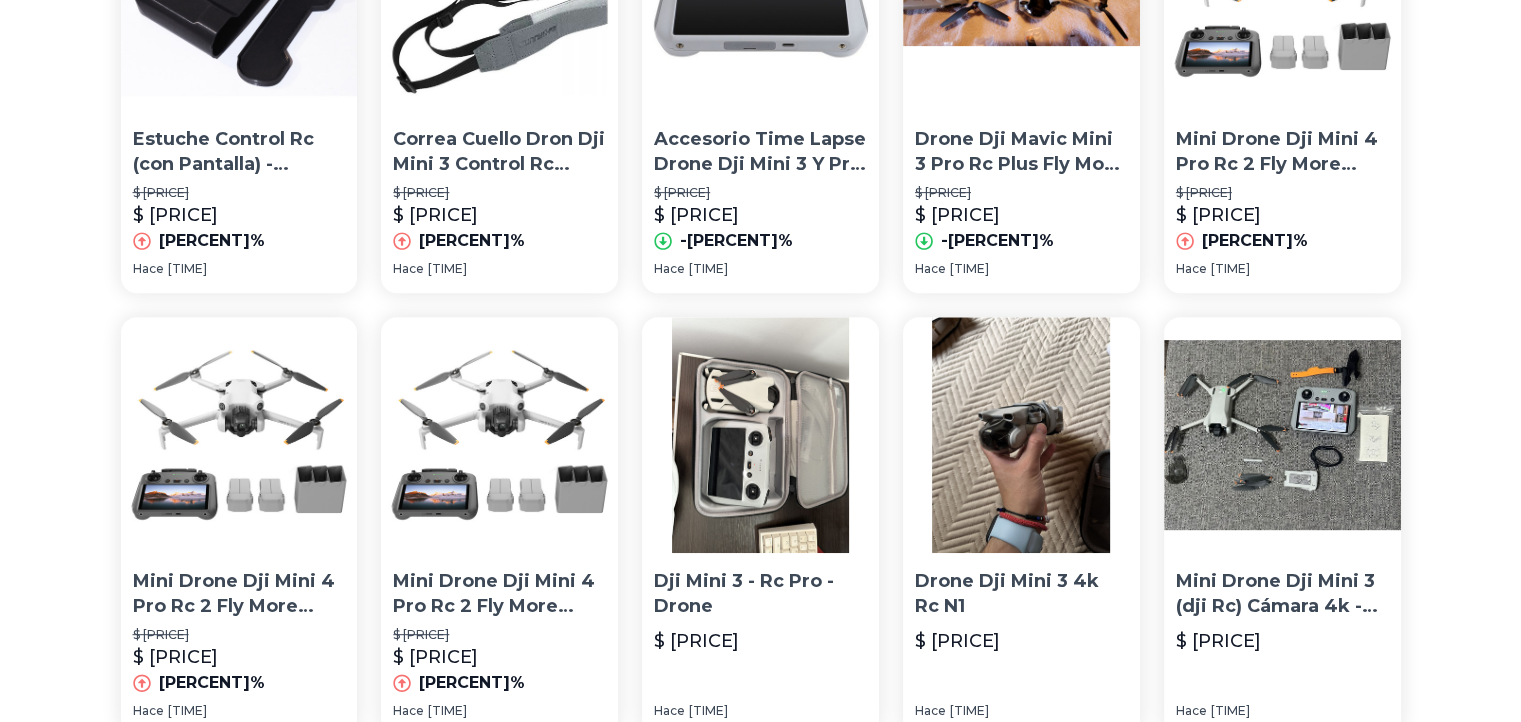 scroll, scrollTop: 800, scrollLeft: 0, axis: vertical 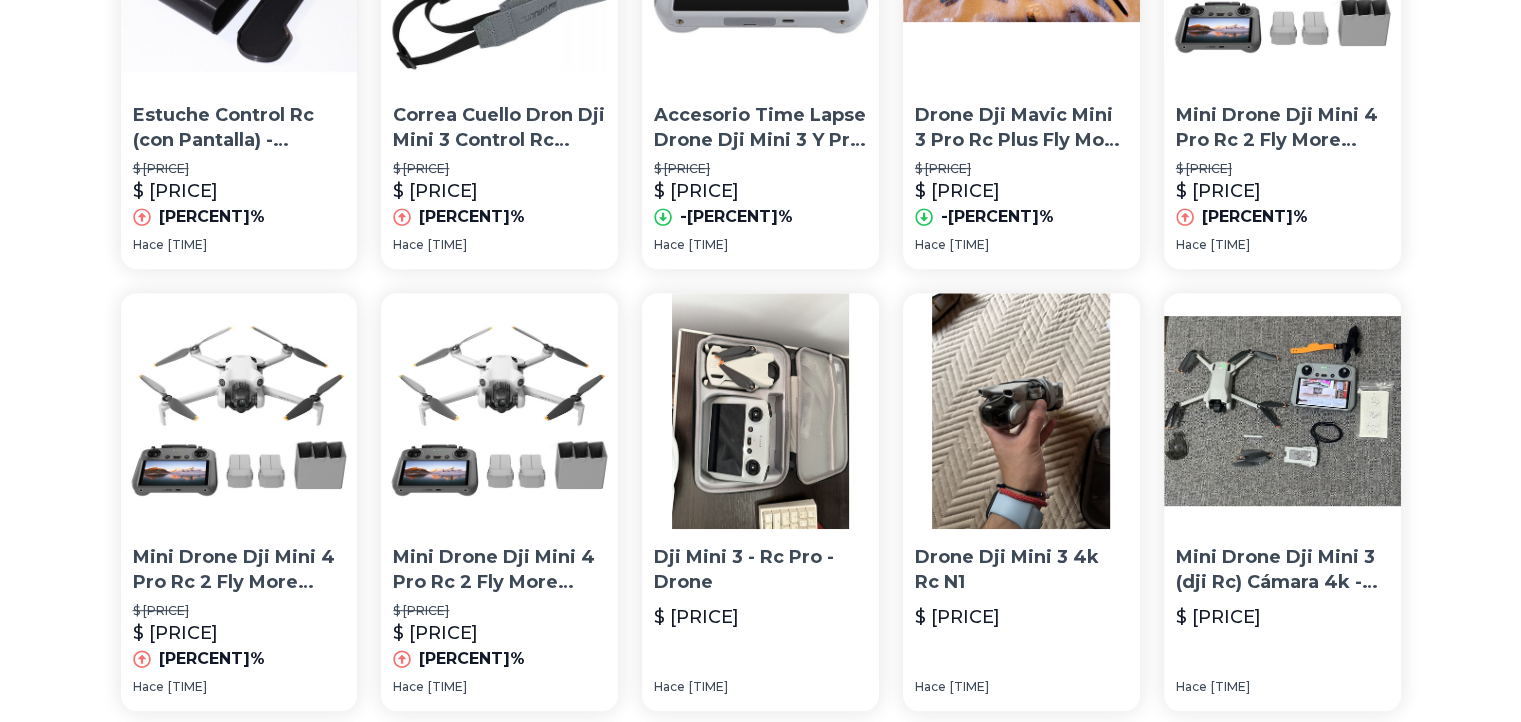 click at bounding box center (1282, 411) 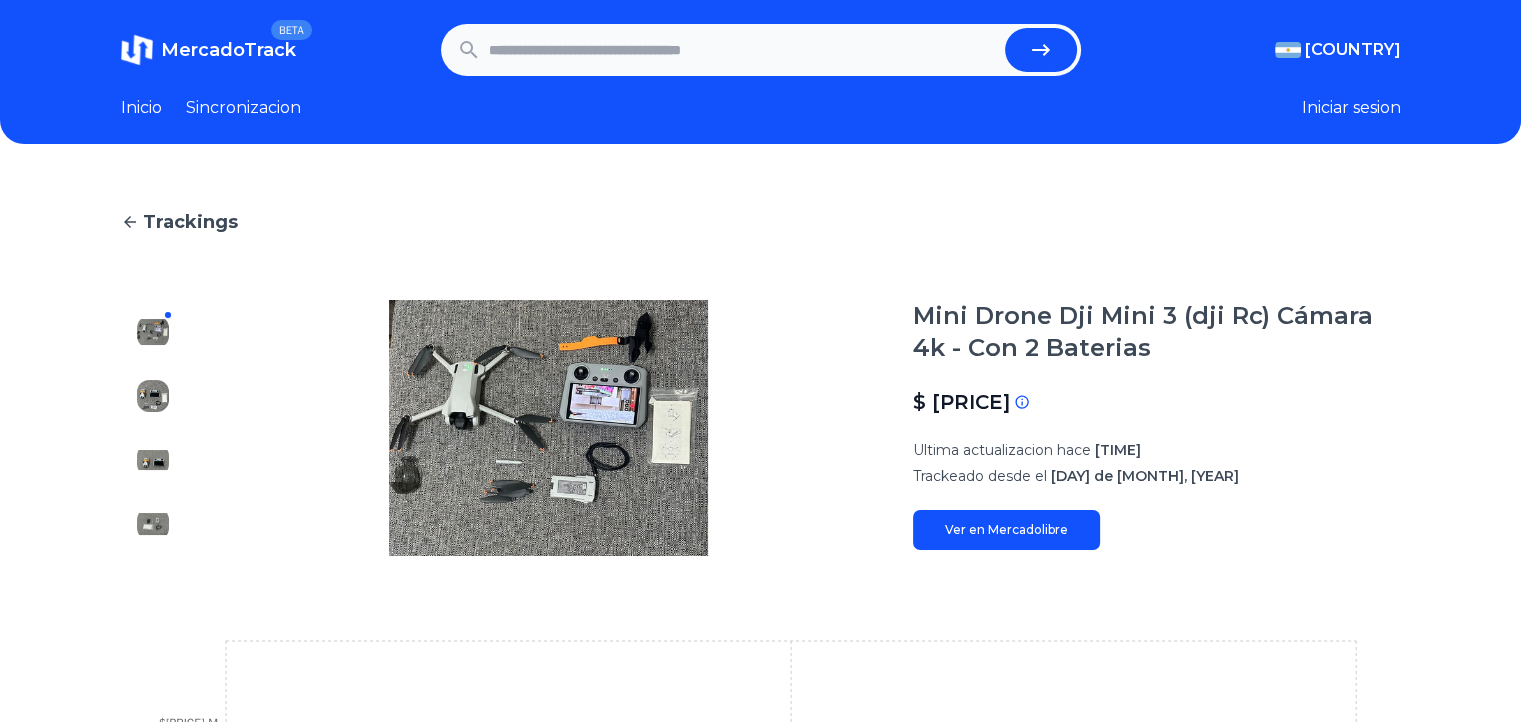 click on "Ver en Mercadolibre" at bounding box center [1006, 530] 